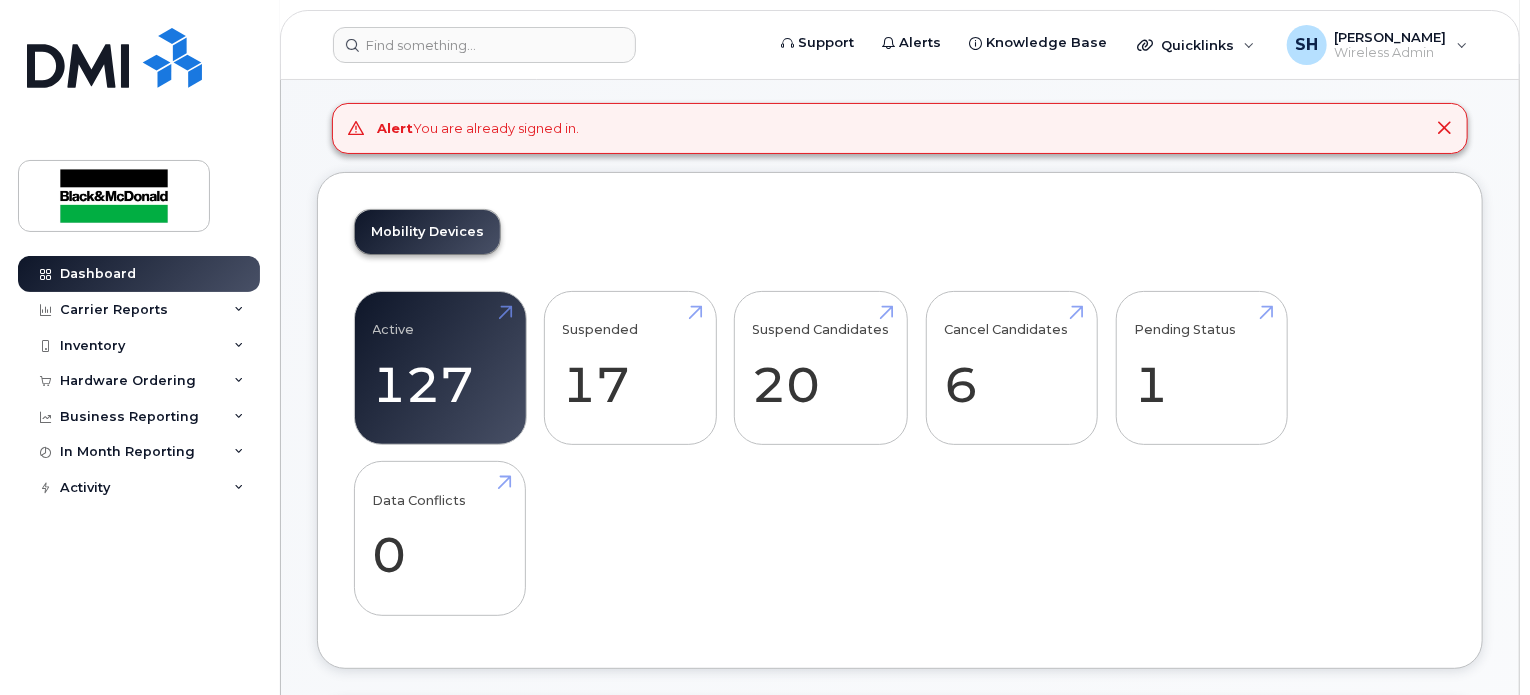 scroll, scrollTop: 0, scrollLeft: 0, axis: both 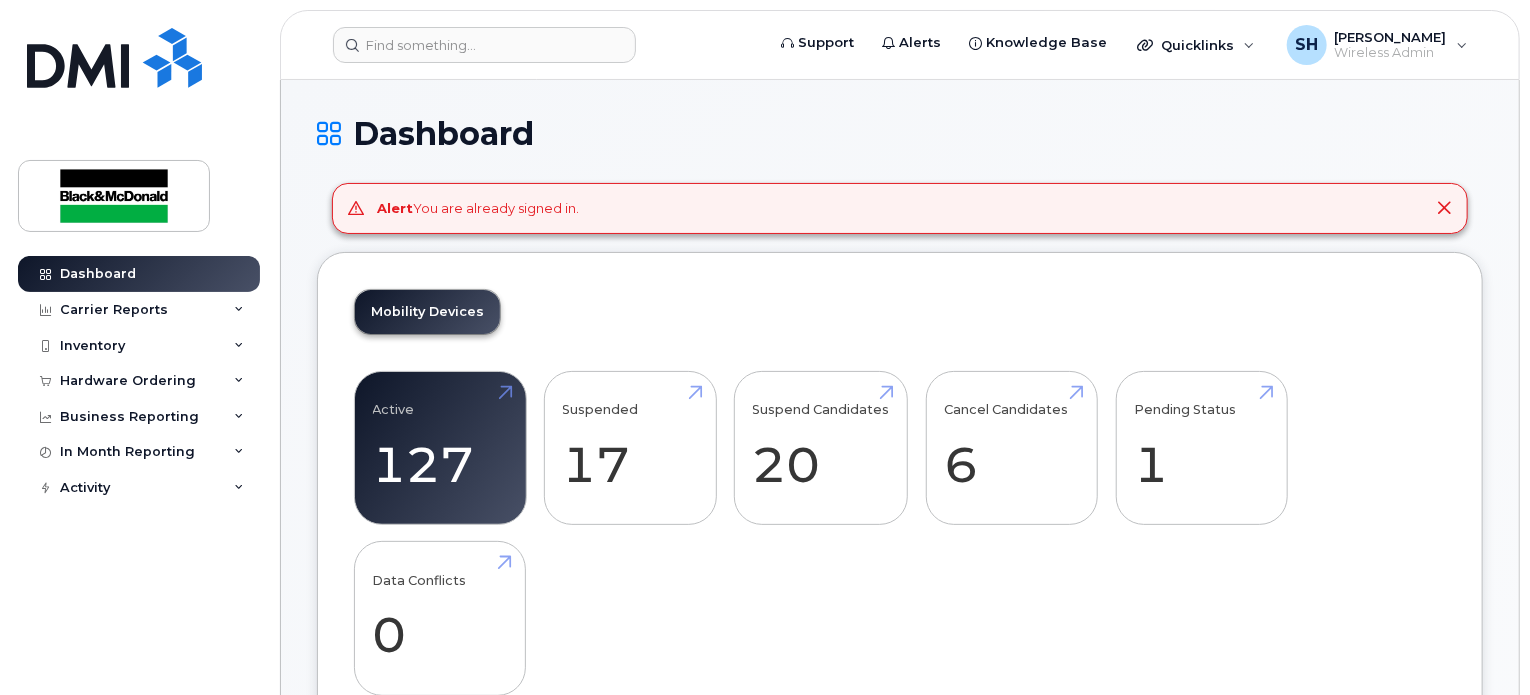 click on "Dashboard" 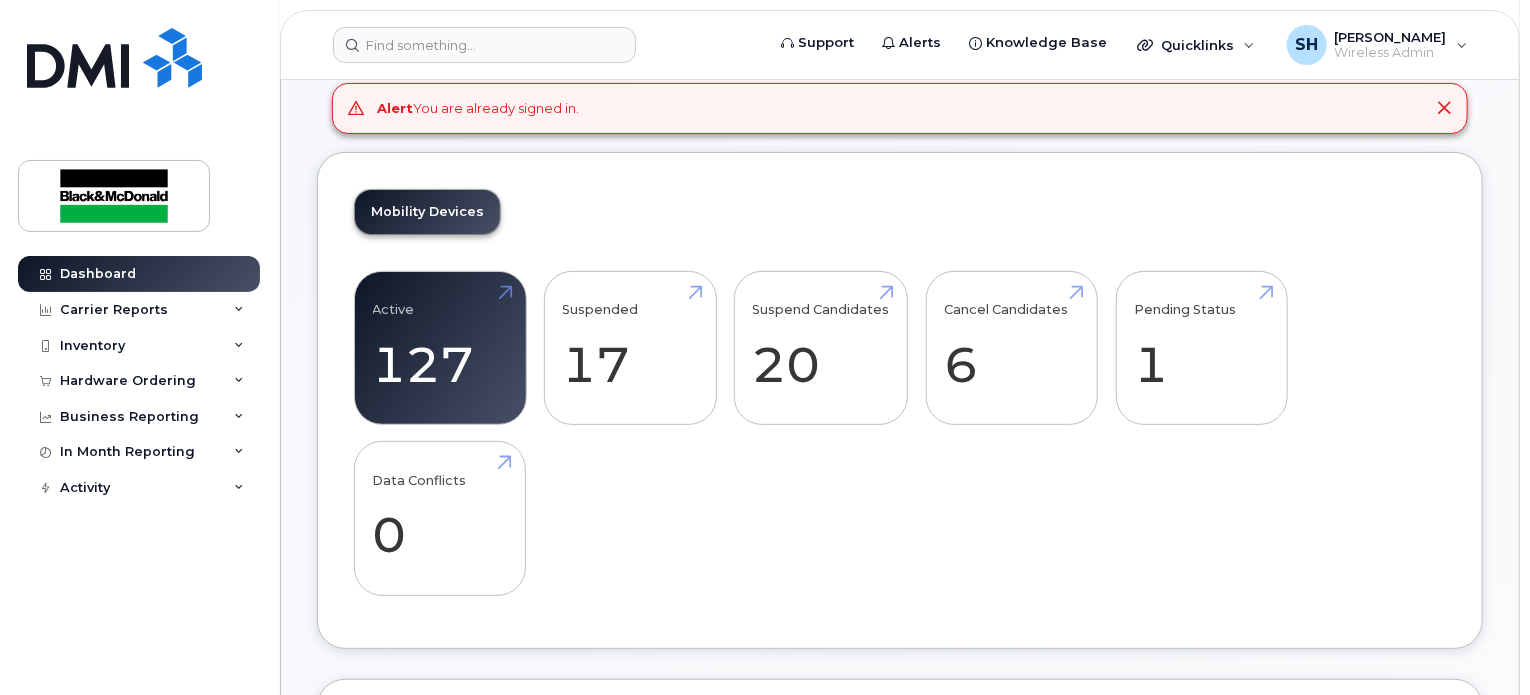 scroll, scrollTop: 0, scrollLeft: 0, axis: both 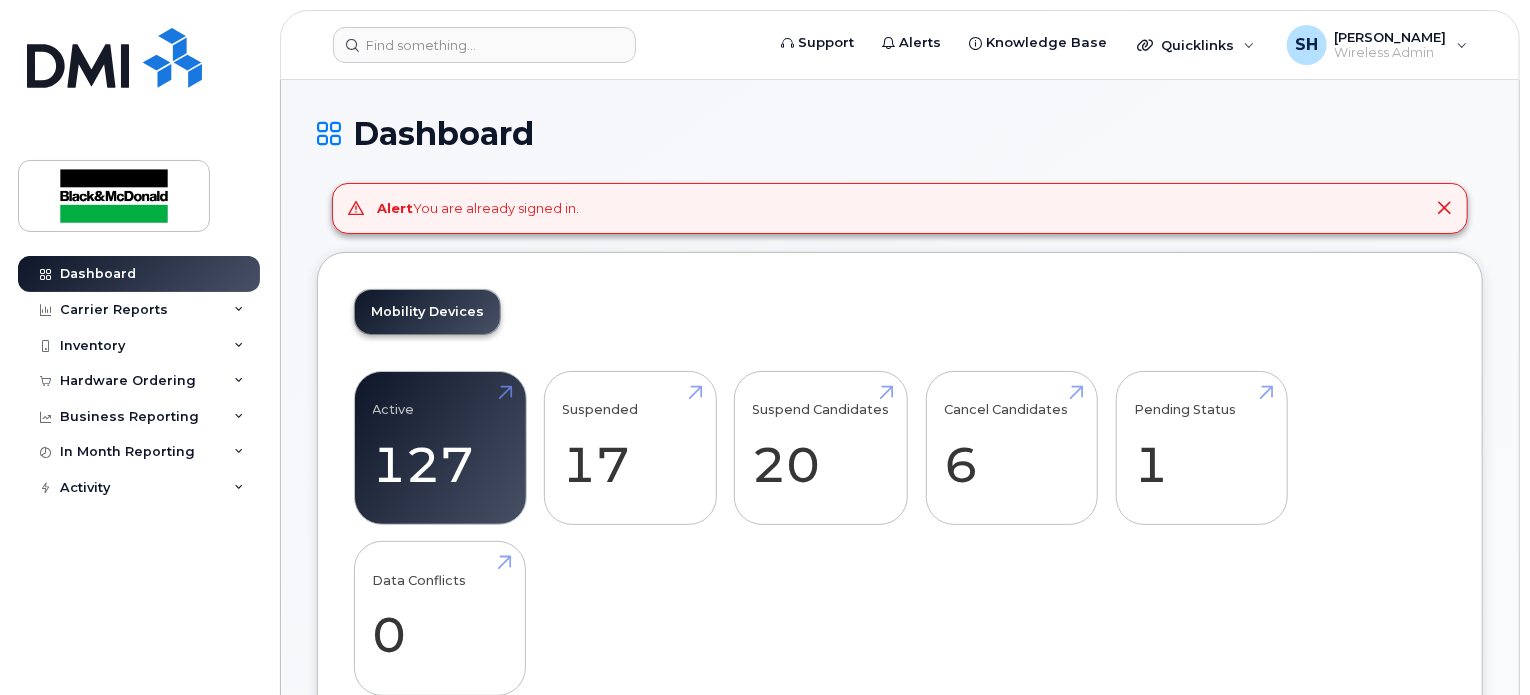 click on "Dashboard" 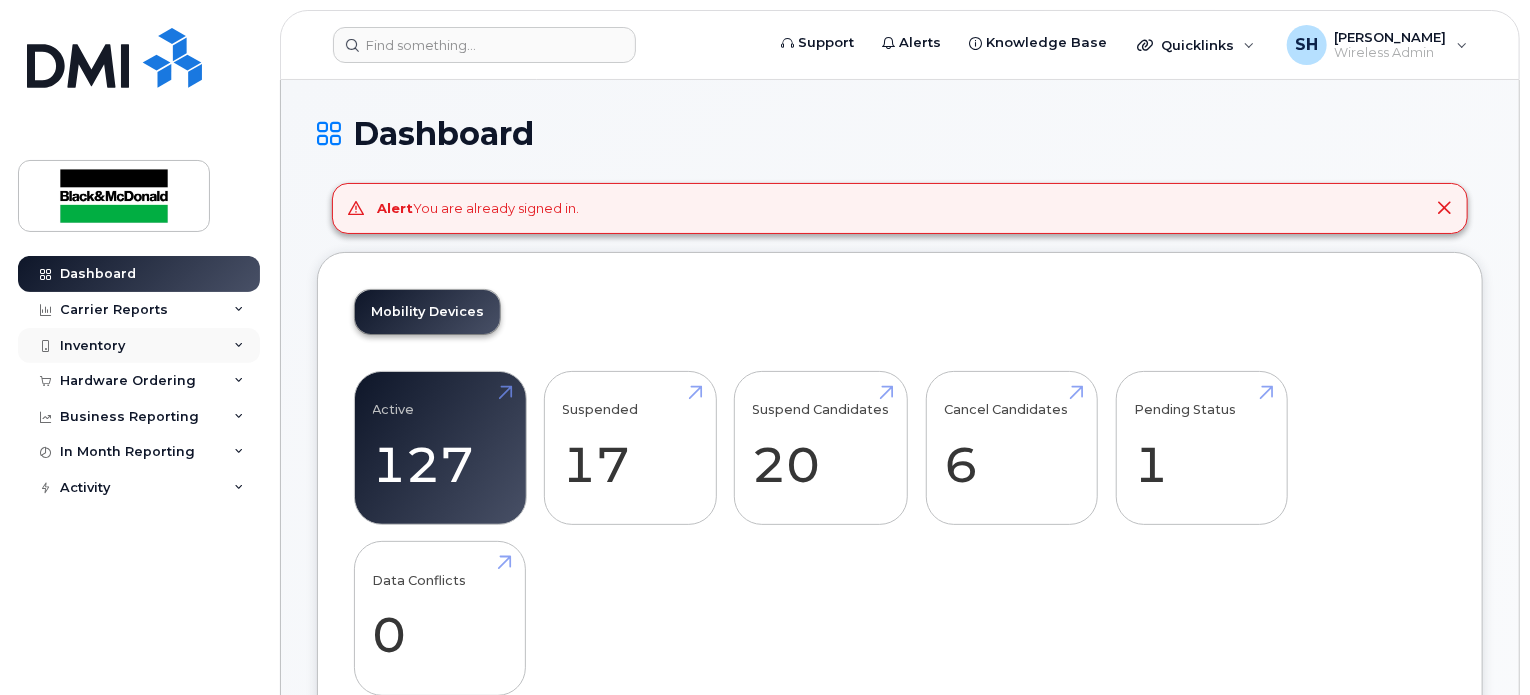 click on "Inventory" 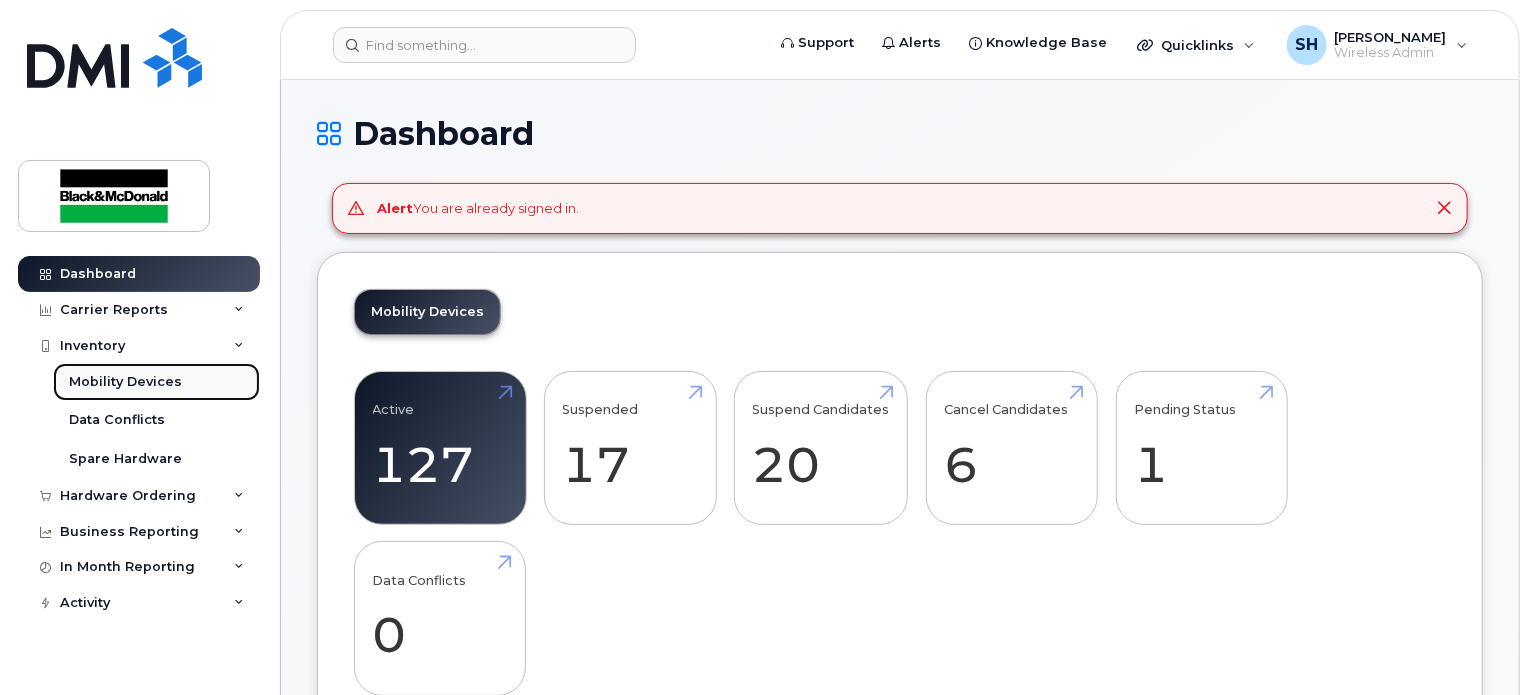 click on "Mobility Devices" 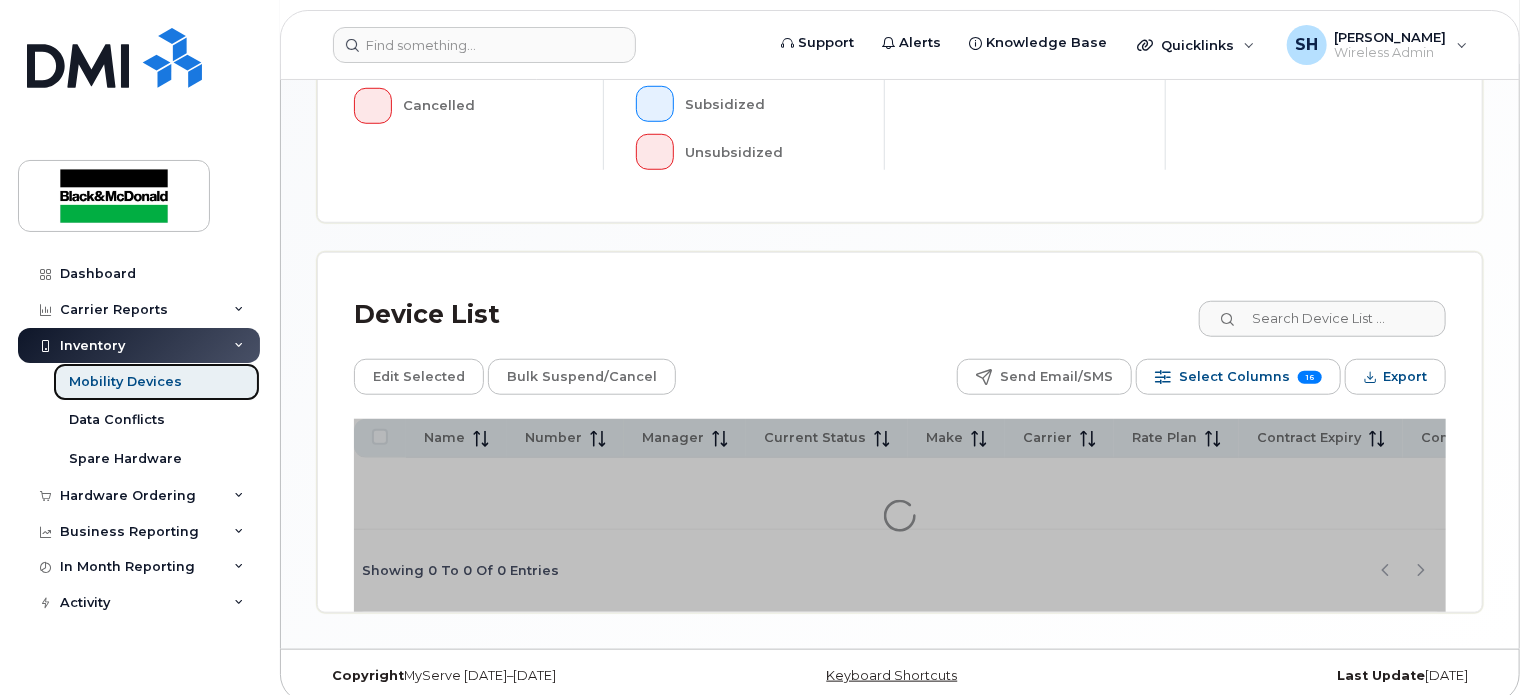 scroll, scrollTop: 760, scrollLeft: 0, axis: vertical 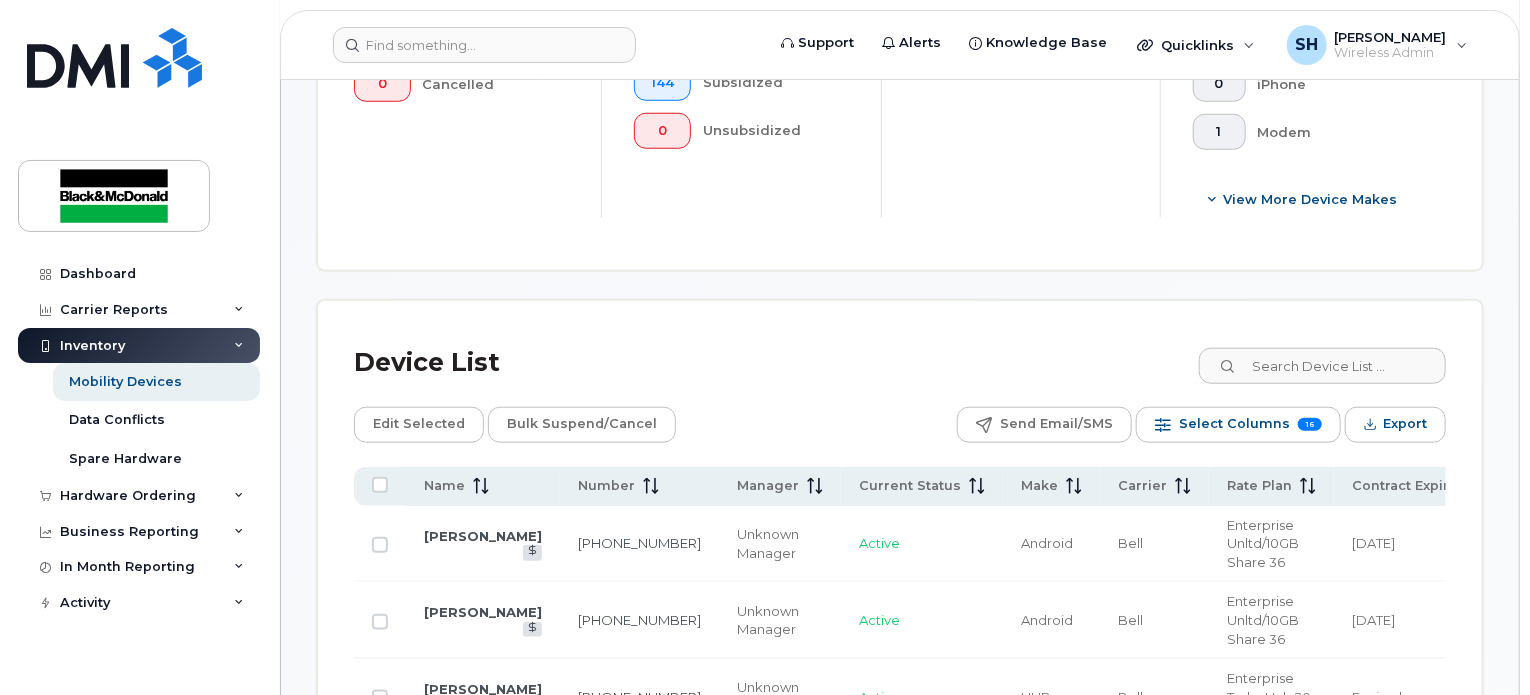 drag, startPoint x: 208, startPoint y: 483, endPoint x: 674, endPoint y: 354, distance: 483.5256 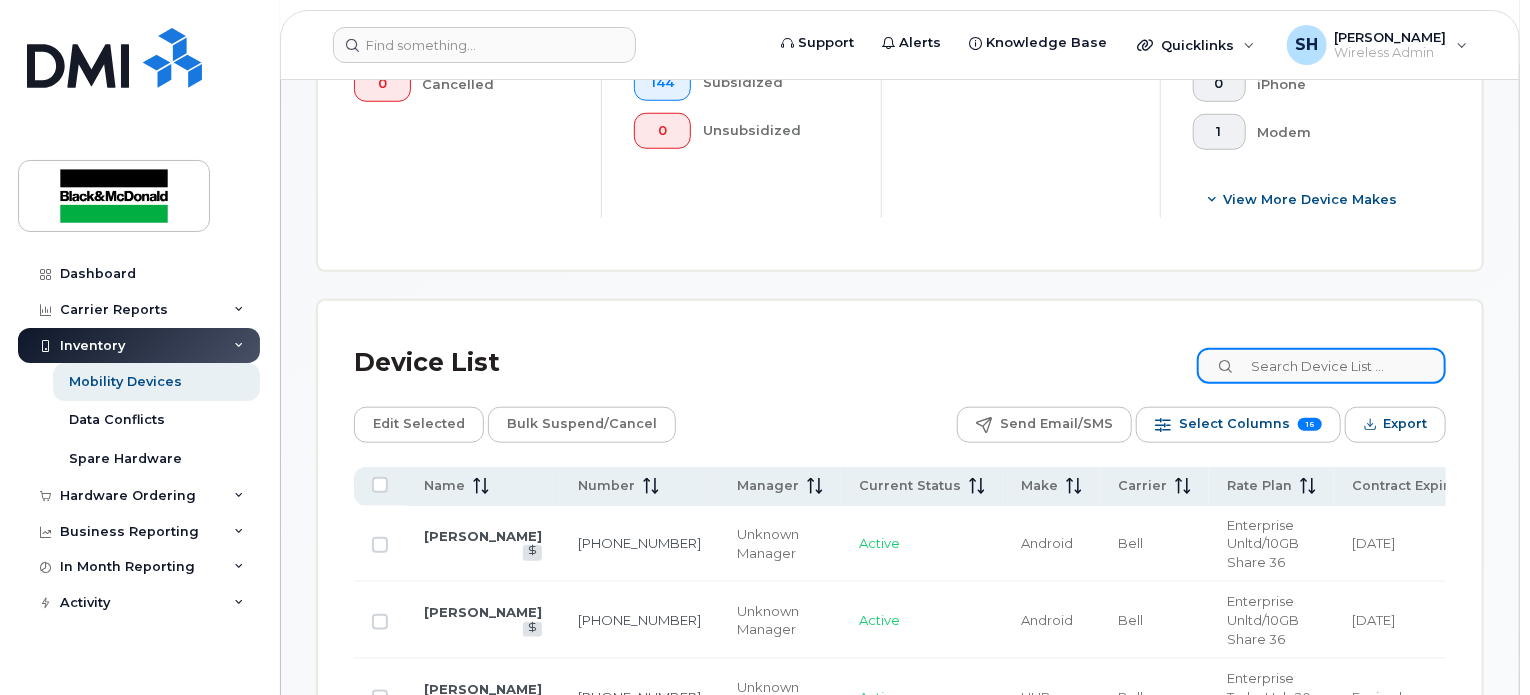 click 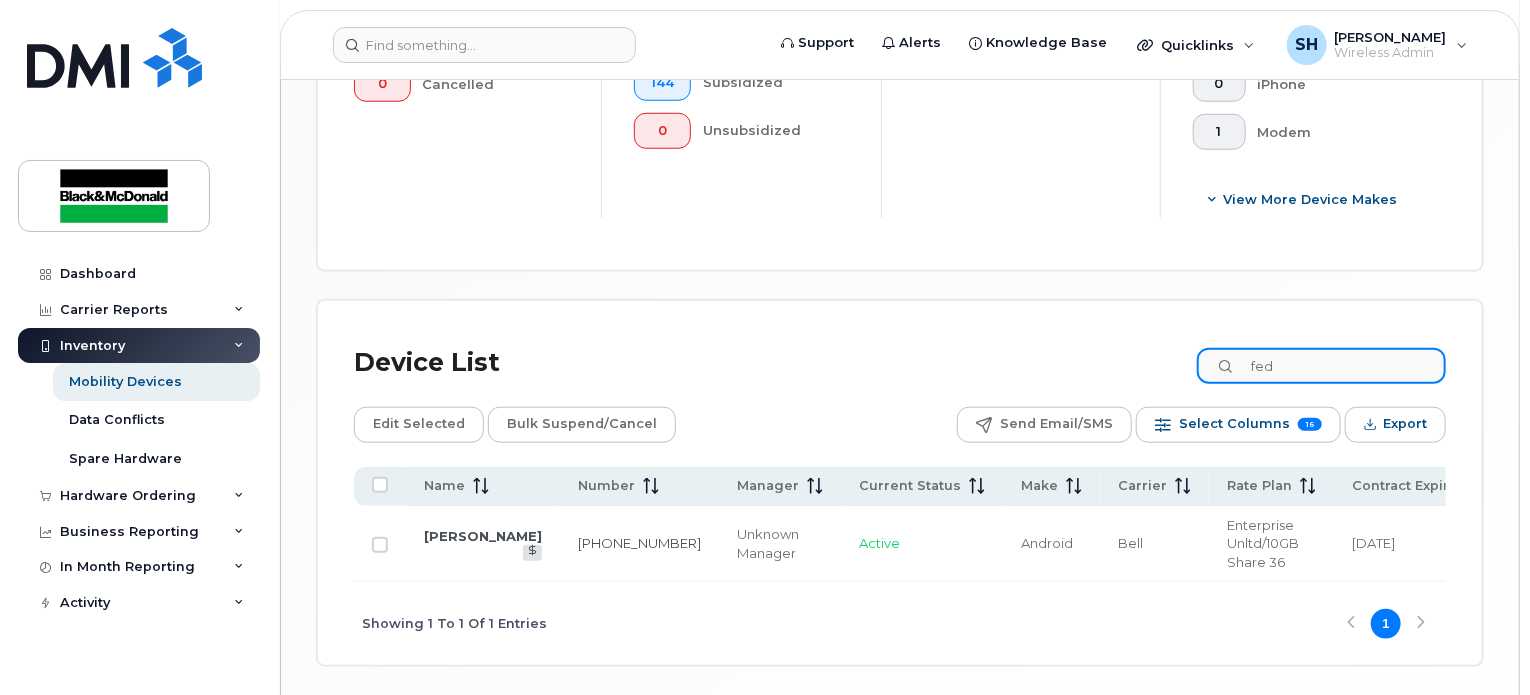 type on "fed" 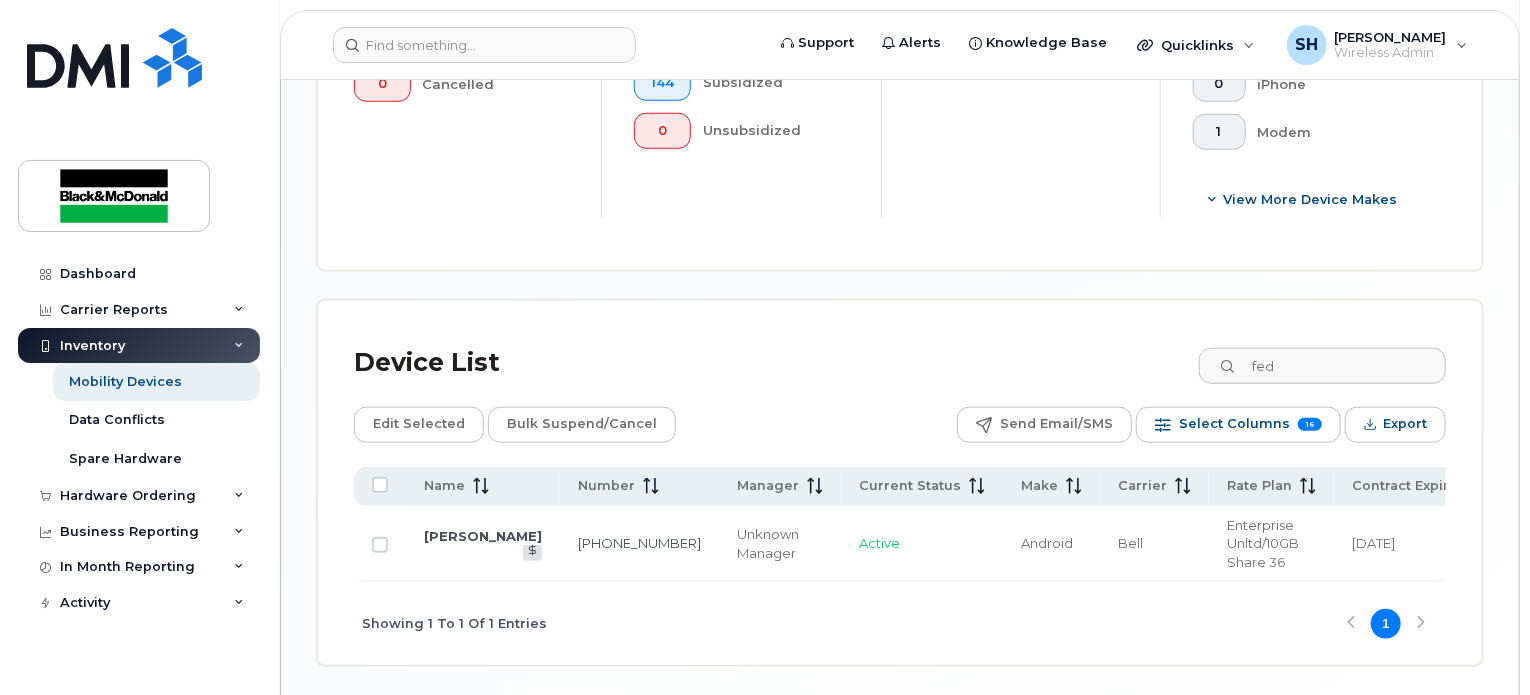 click on "[PERSON_NAME]" 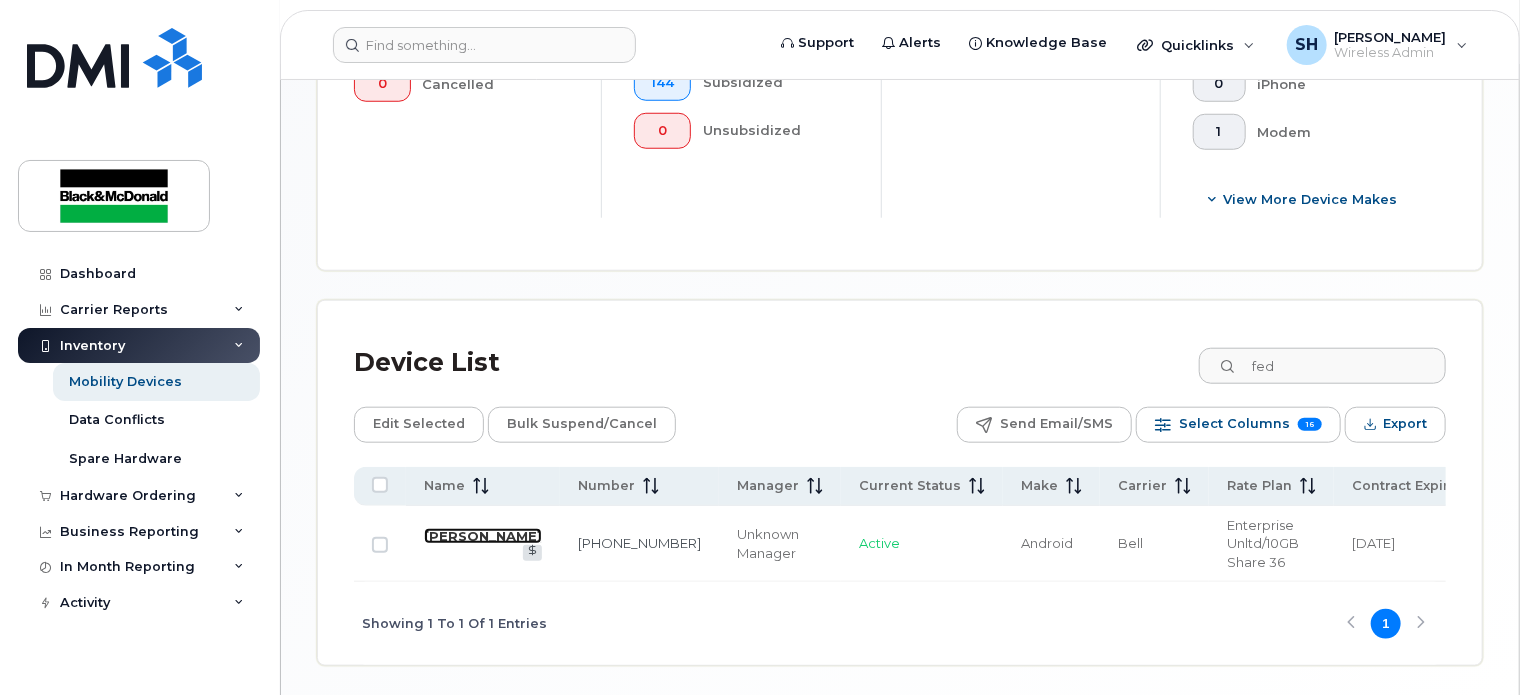 click on "[PERSON_NAME]" 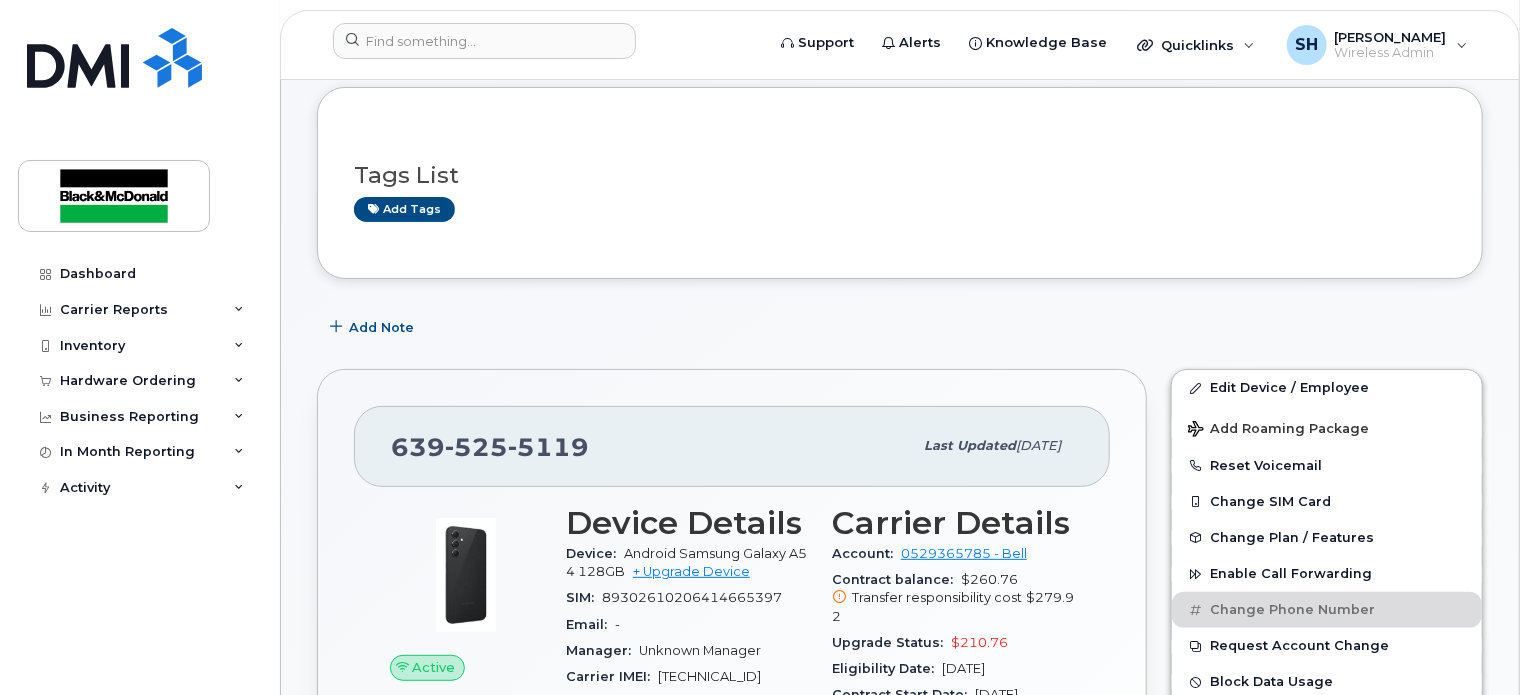 scroll, scrollTop: 300, scrollLeft: 0, axis: vertical 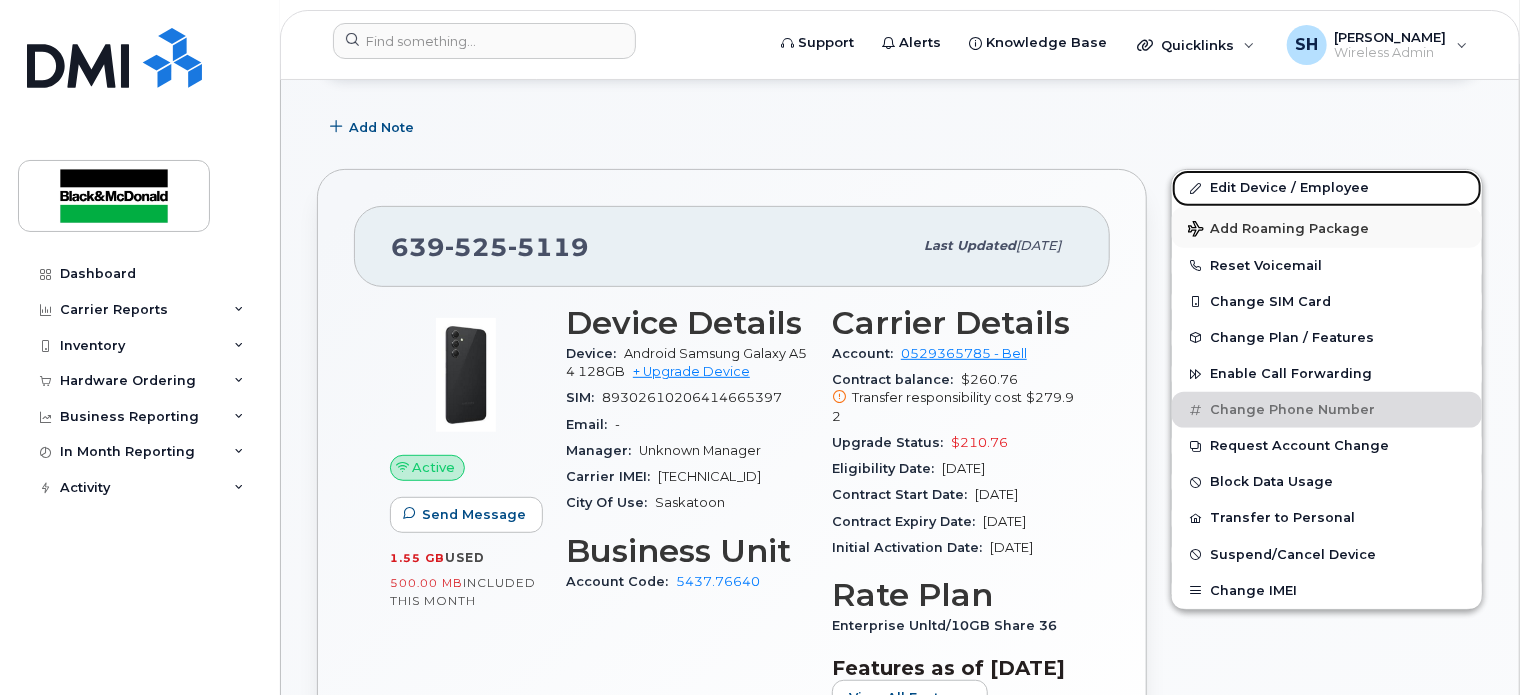 click on "Edit Device / Employee" 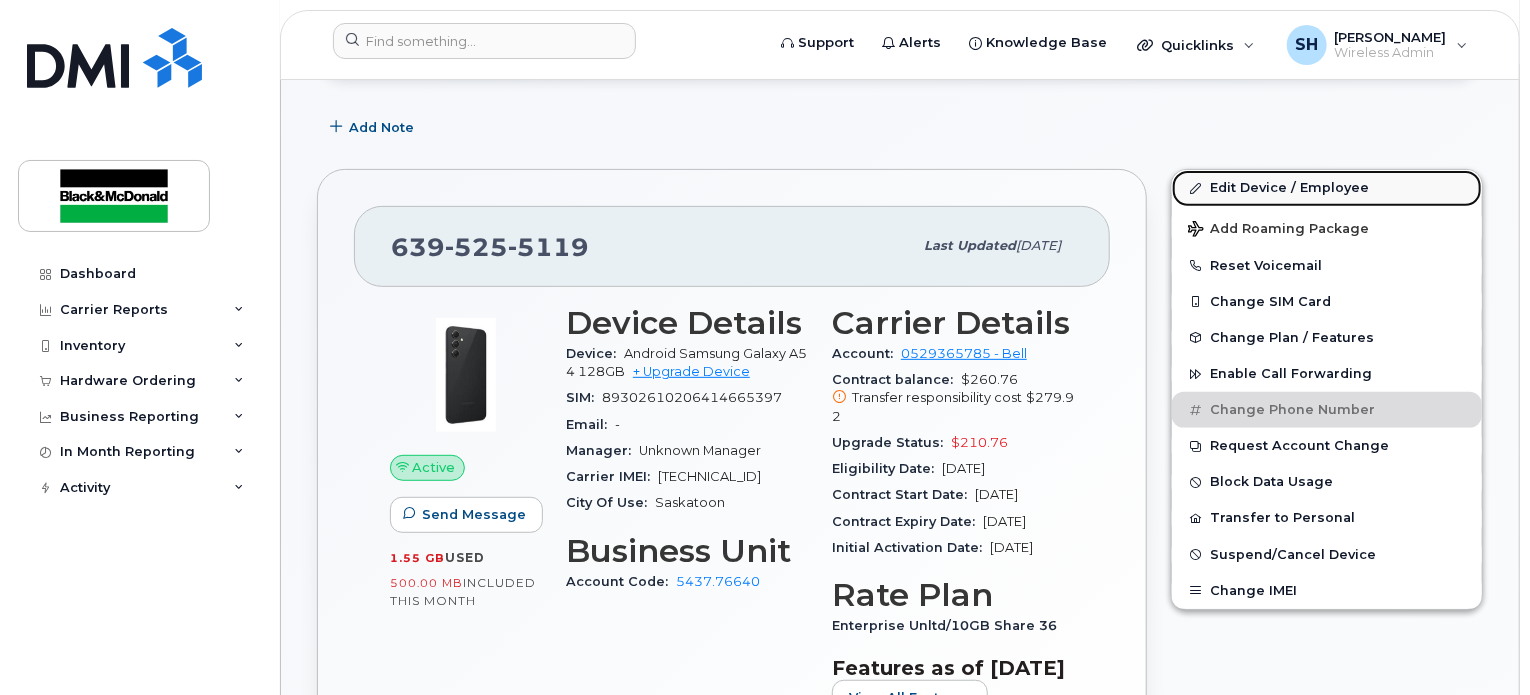 click on "Edit Device / Employee" 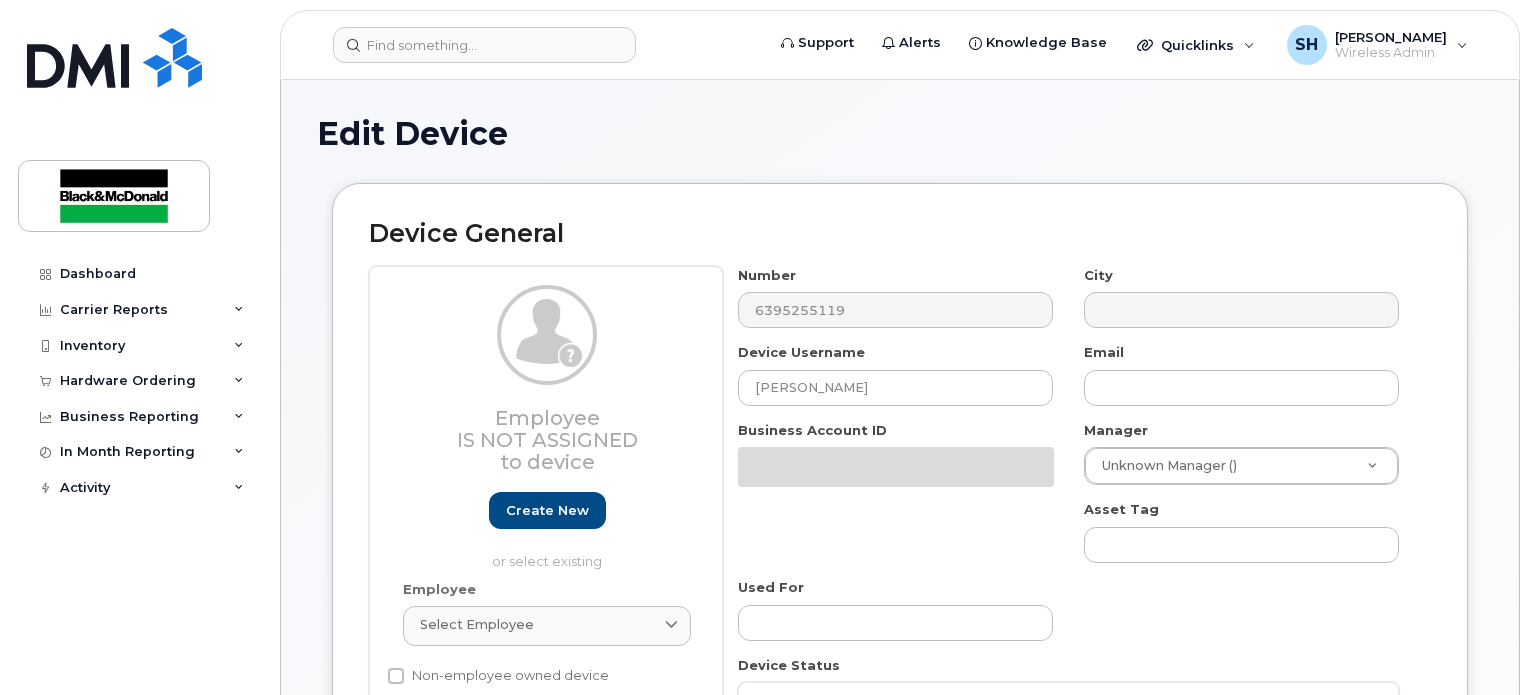 select on "91426" 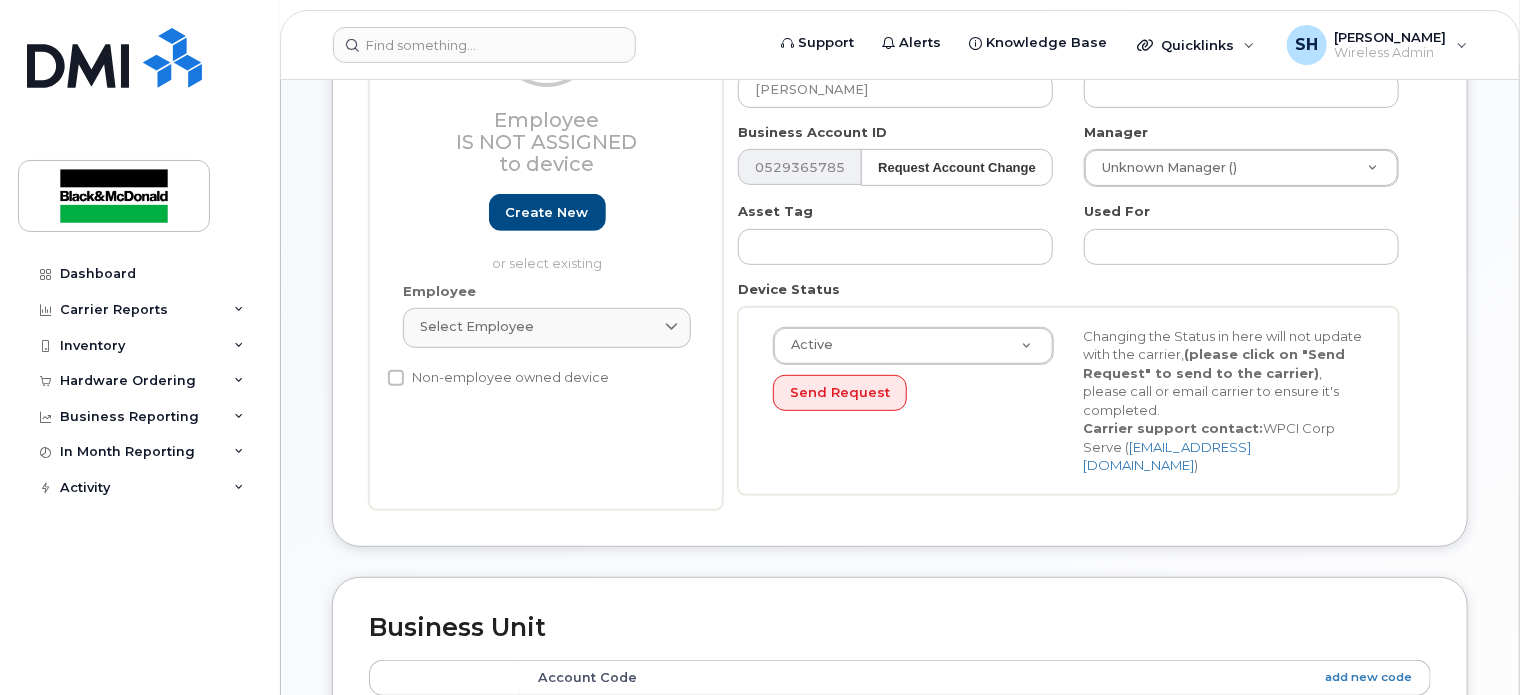 scroll, scrollTop: 300, scrollLeft: 0, axis: vertical 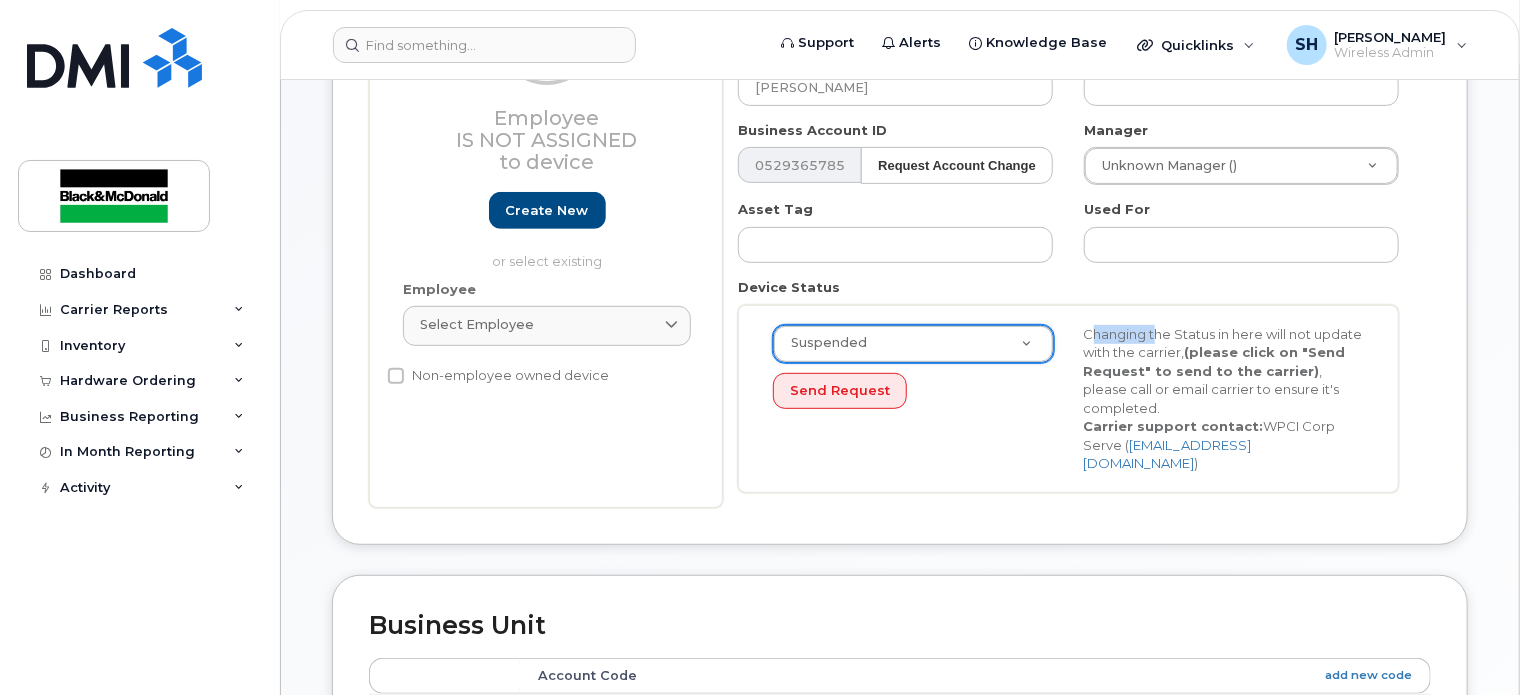 click on "Suspended     Active
Suspended
Cancelled
Send Request
Changing the Status in here will not update with the carrier,   (please click on "Send Request" to send to the carrier)  , please call or email carrier to ensure it's completed.
Carrier support contact:
WPCI Corp Serve
( corpserv@wpci.com )" 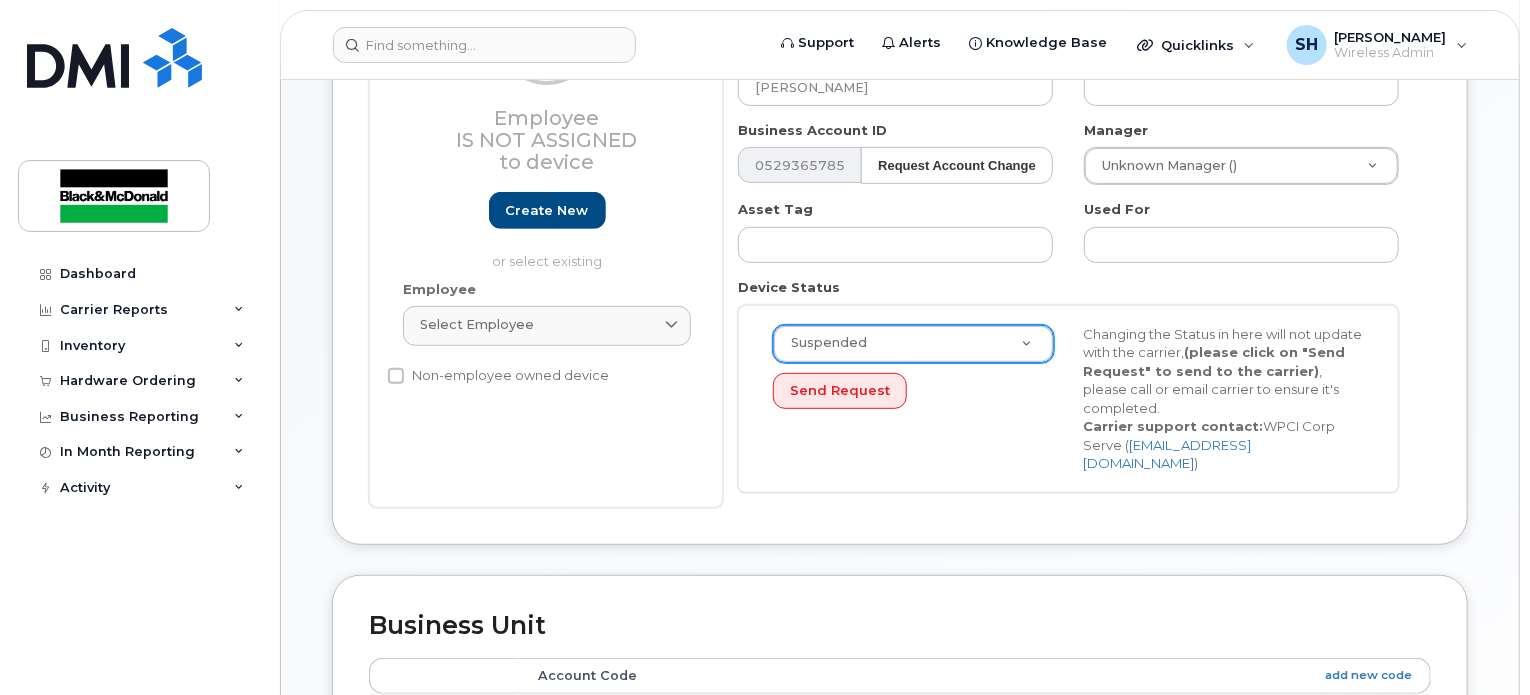 click on "Send Request" 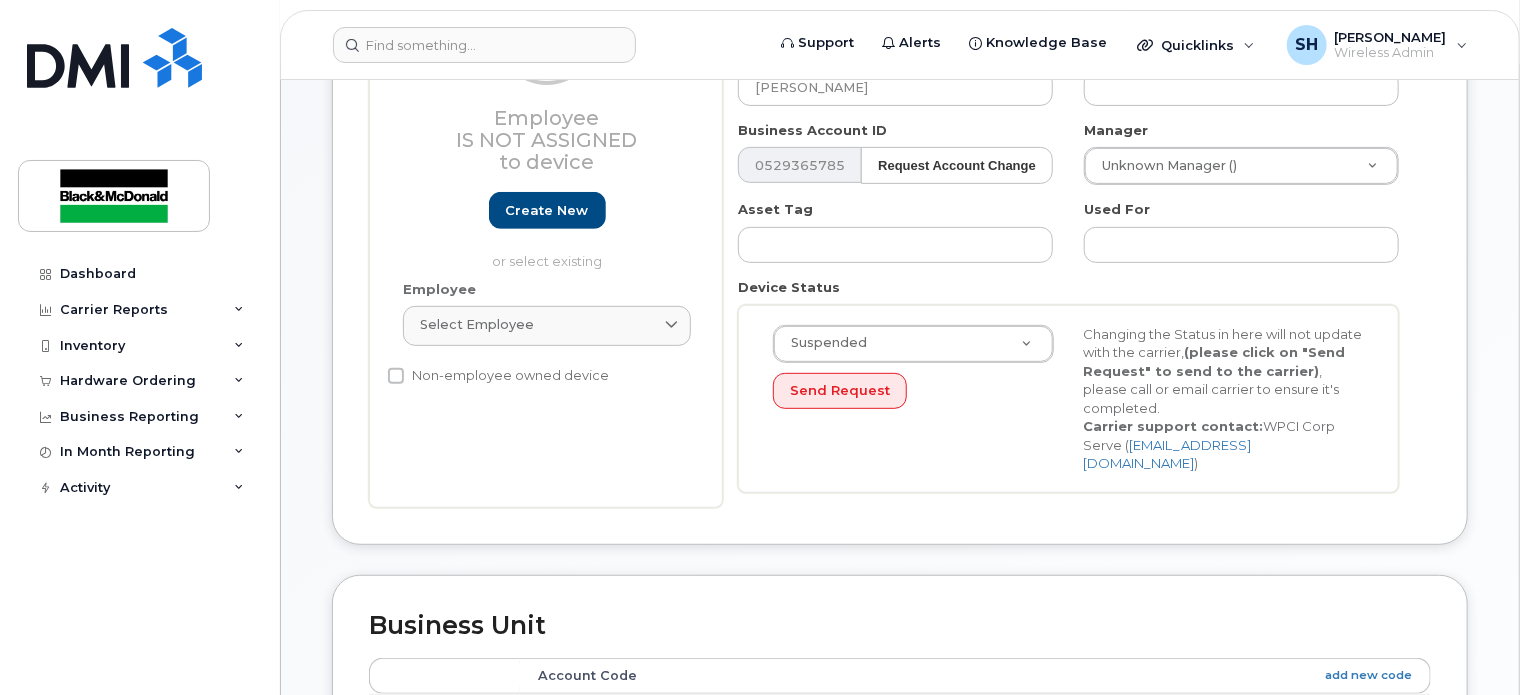 click on "Send Request" 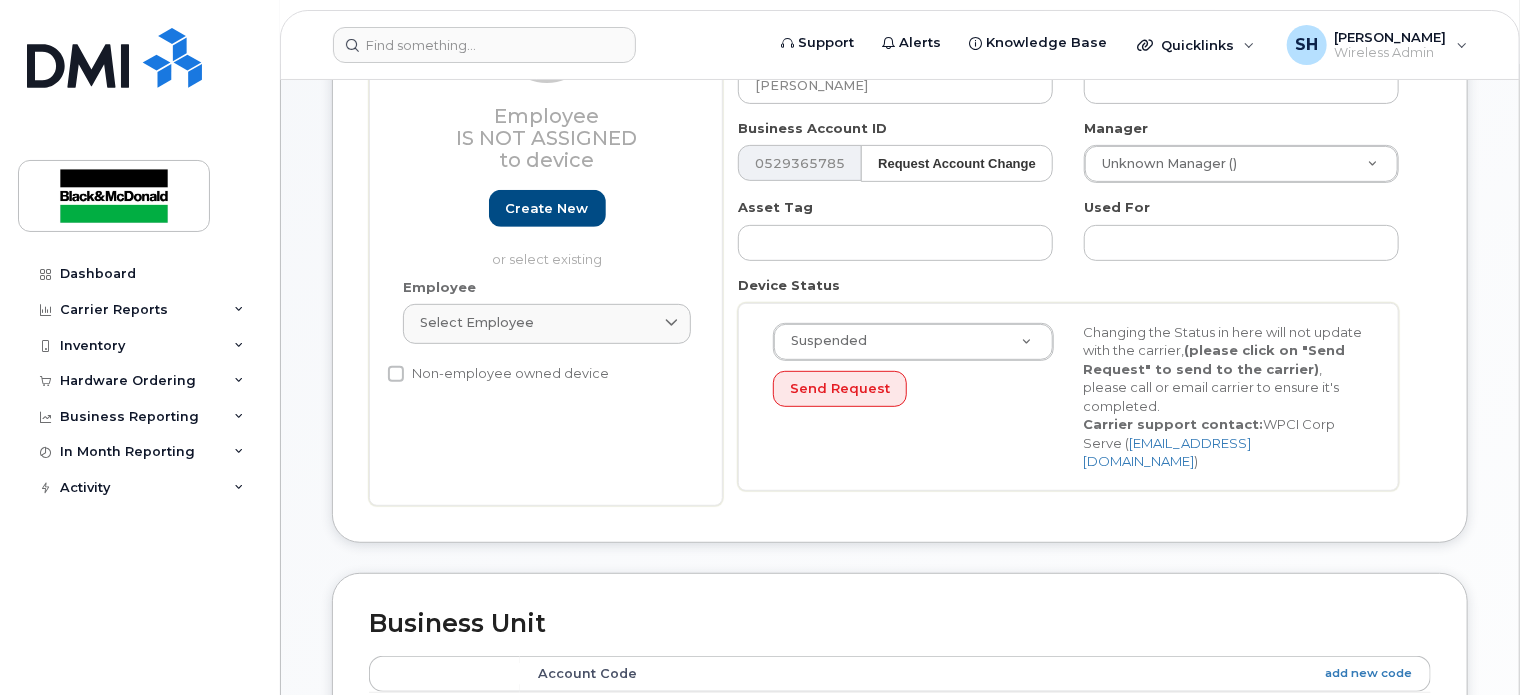 scroll, scrollTop: 300, scrollLeft: 0, axis: vertical 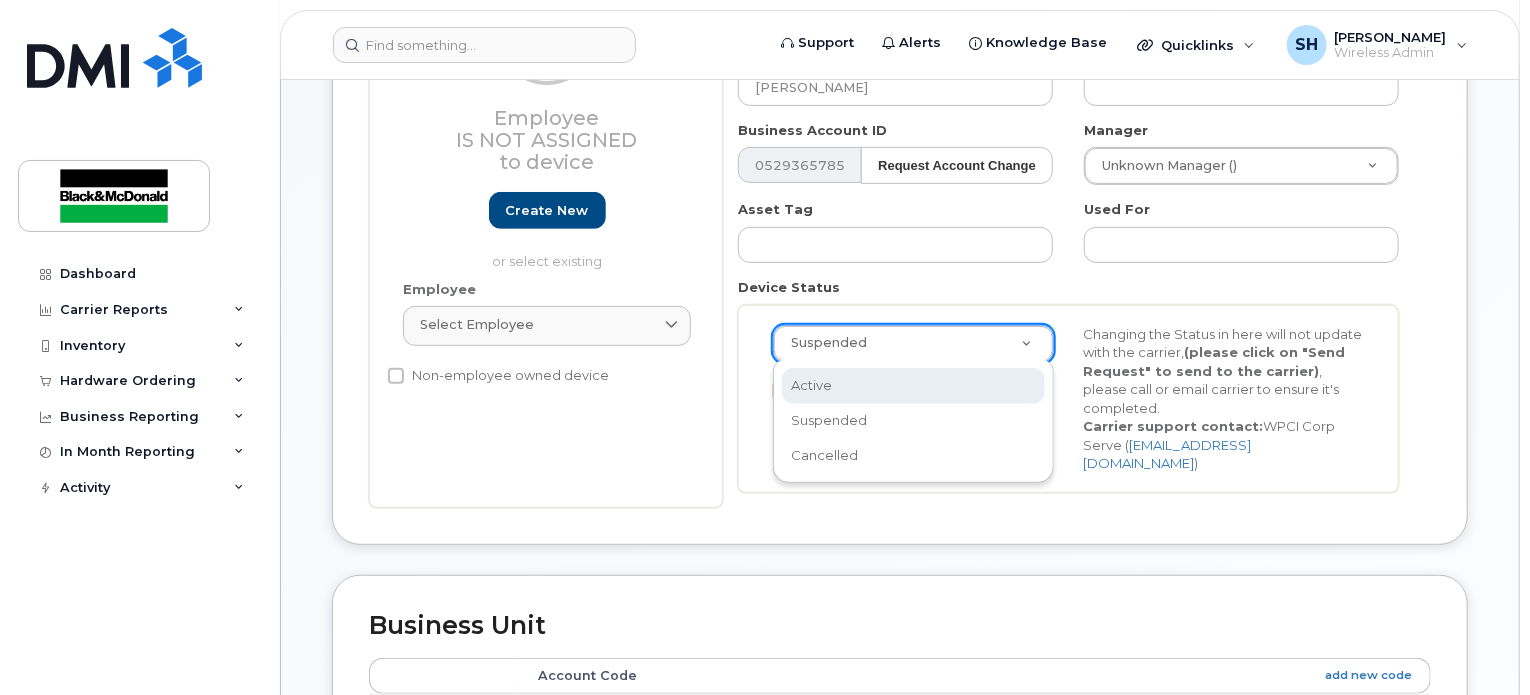 select on "active" 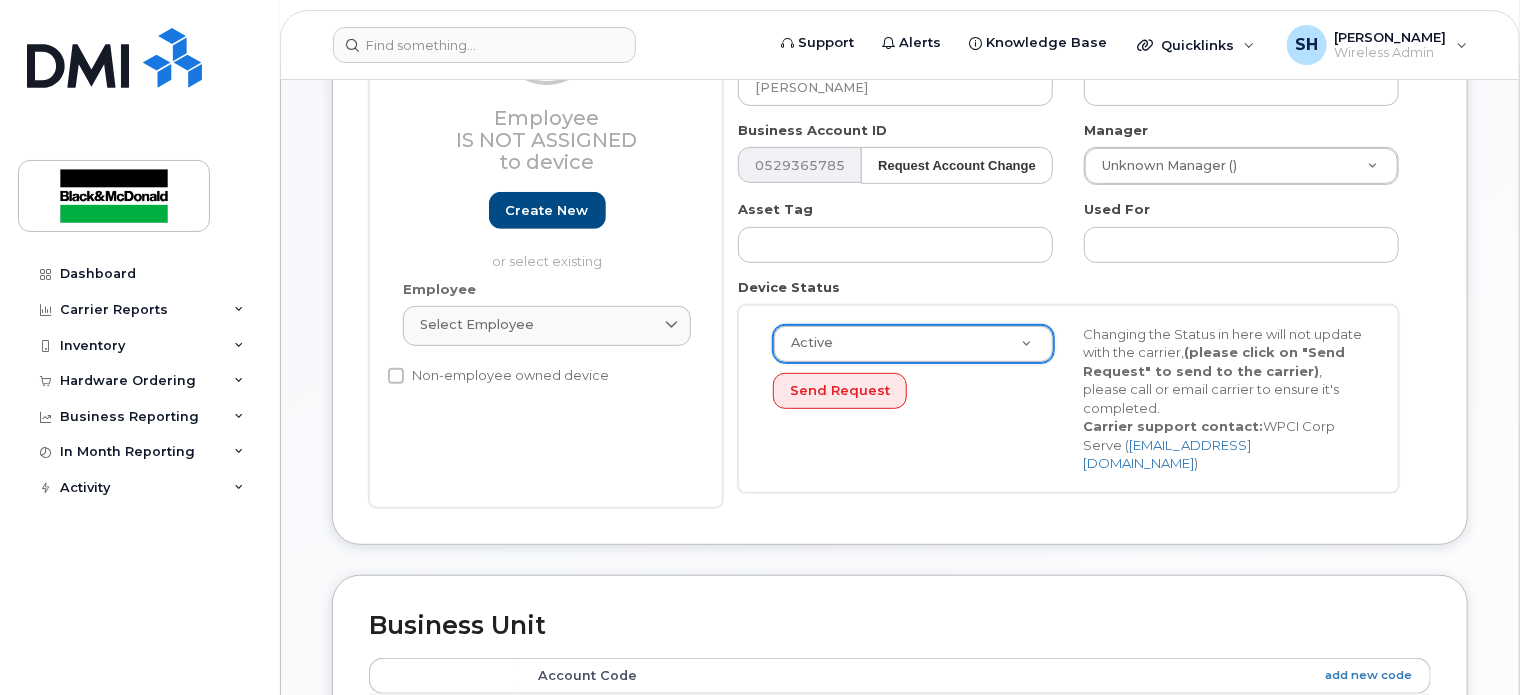 click on "Send Request" 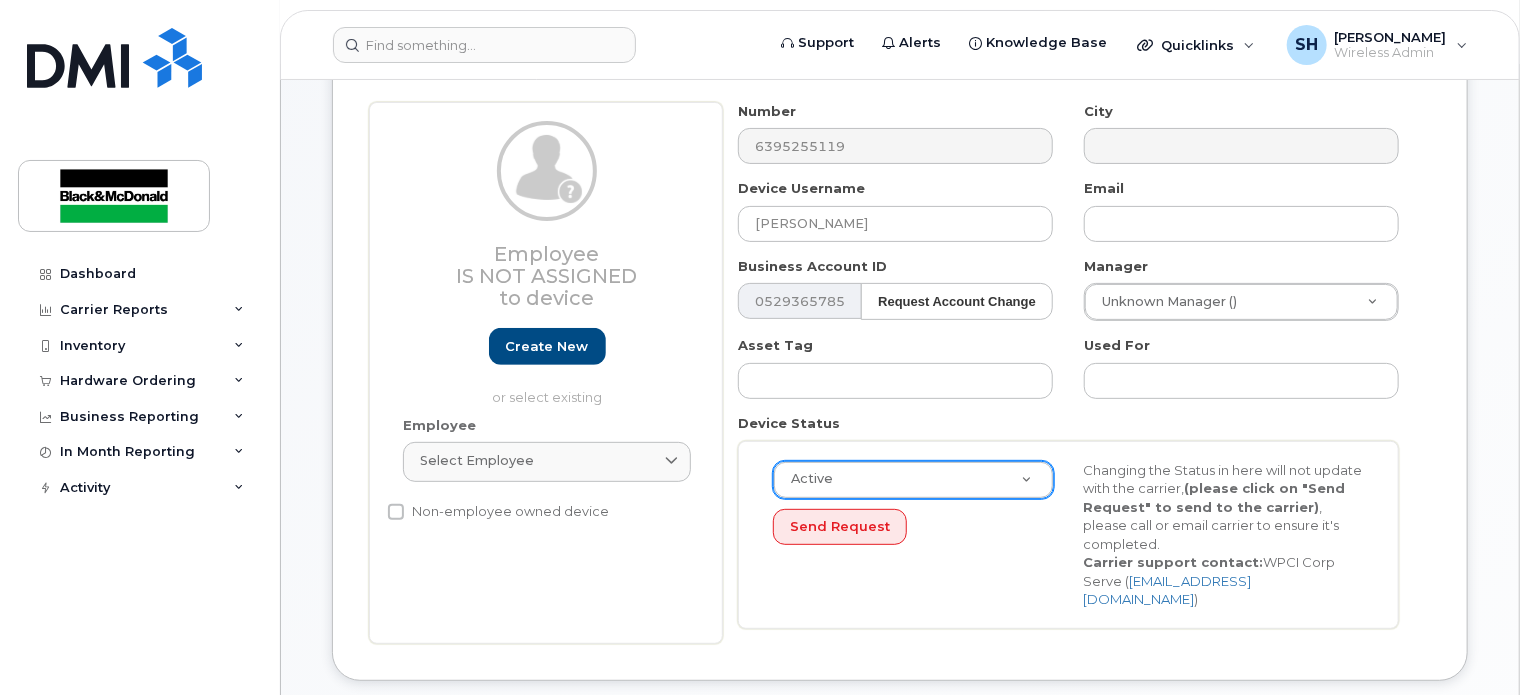 scroll, scrollTop: 200, scrollLeft: 0, axis: vertical 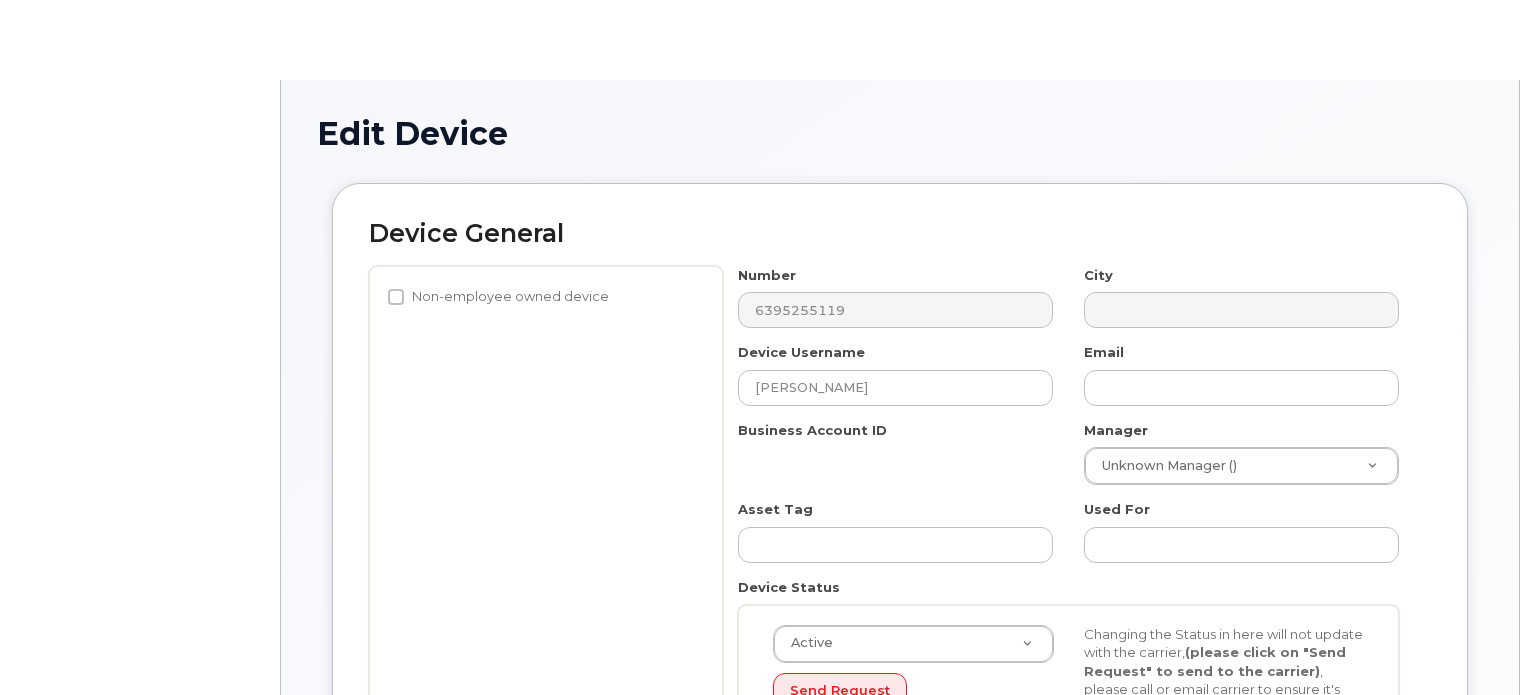 select on "91426" 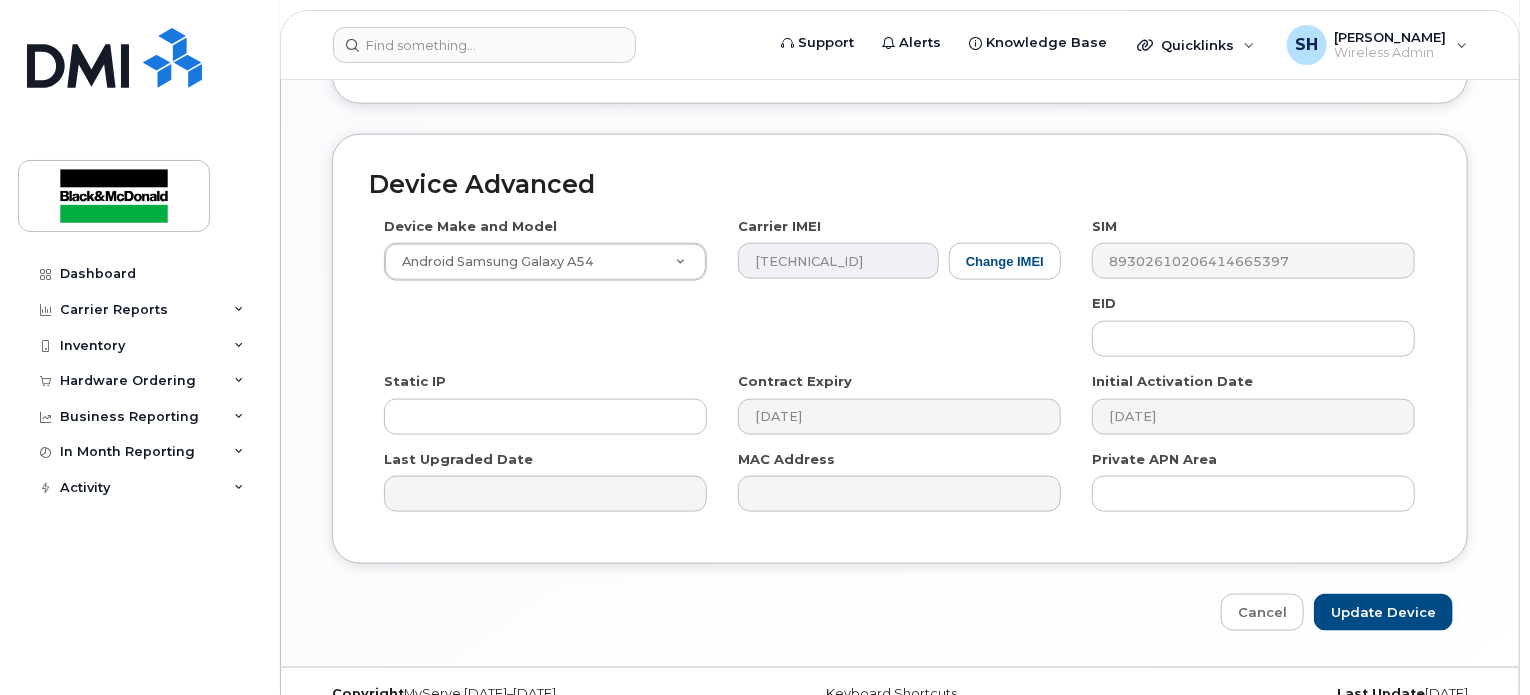 scroll, scrollTop: 1098, scrollLeft: 0, axis: vertical 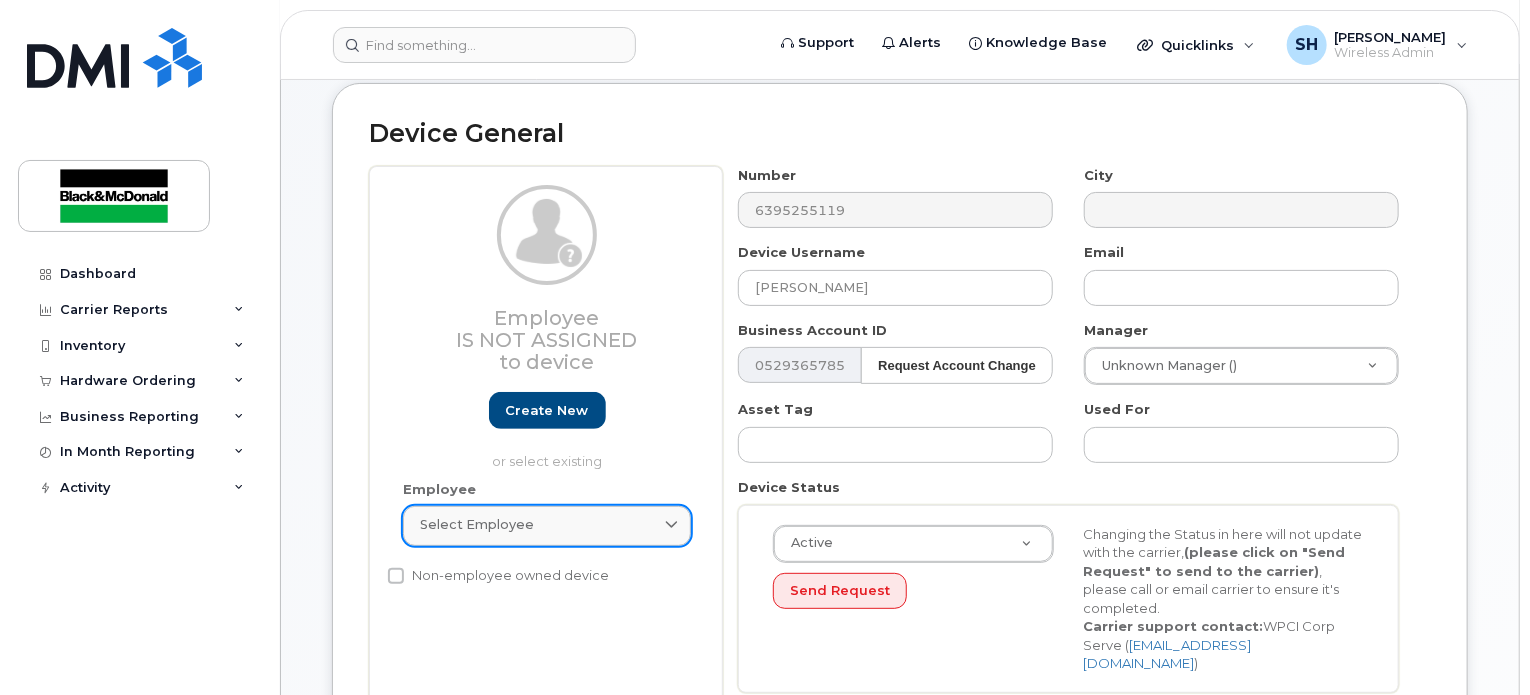 click on "Select employee" 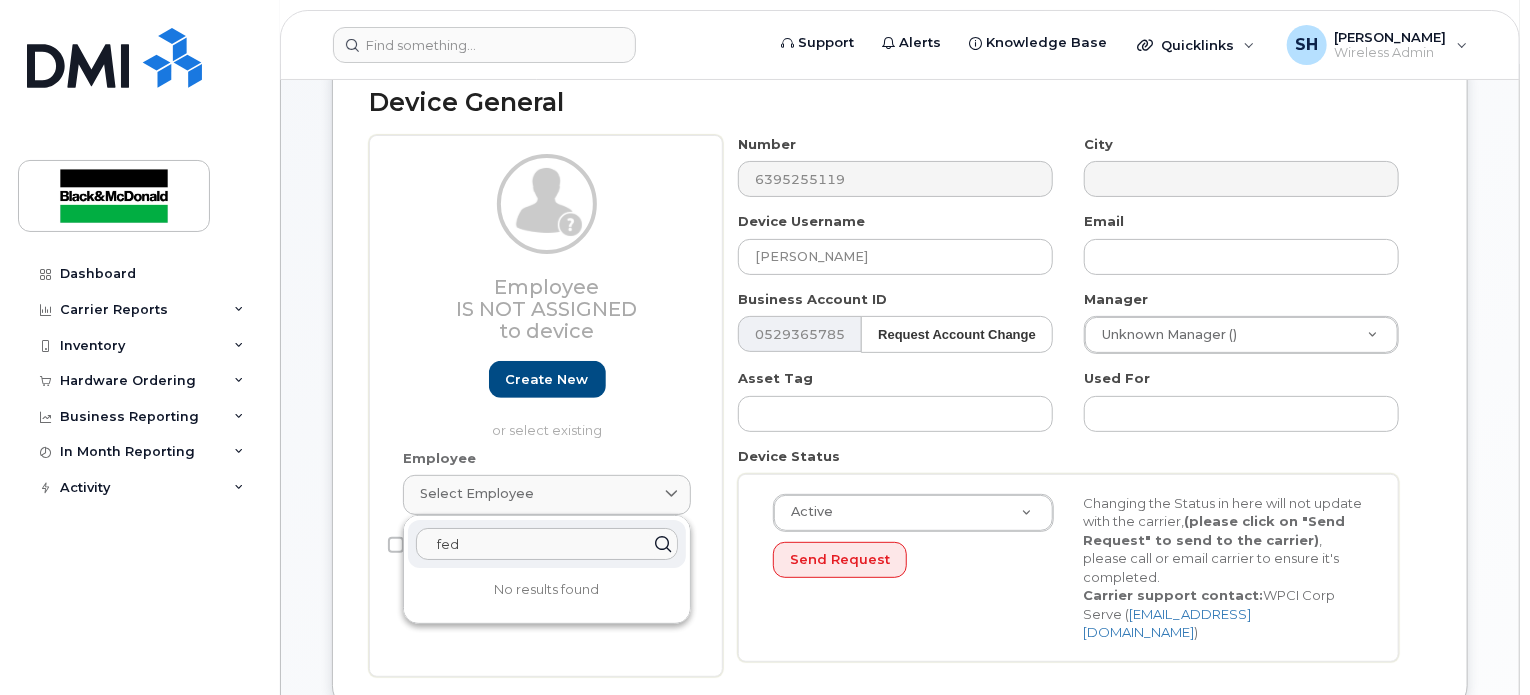 scroll, scrollTop: 100, scrollLeft: 0, axis: vertical 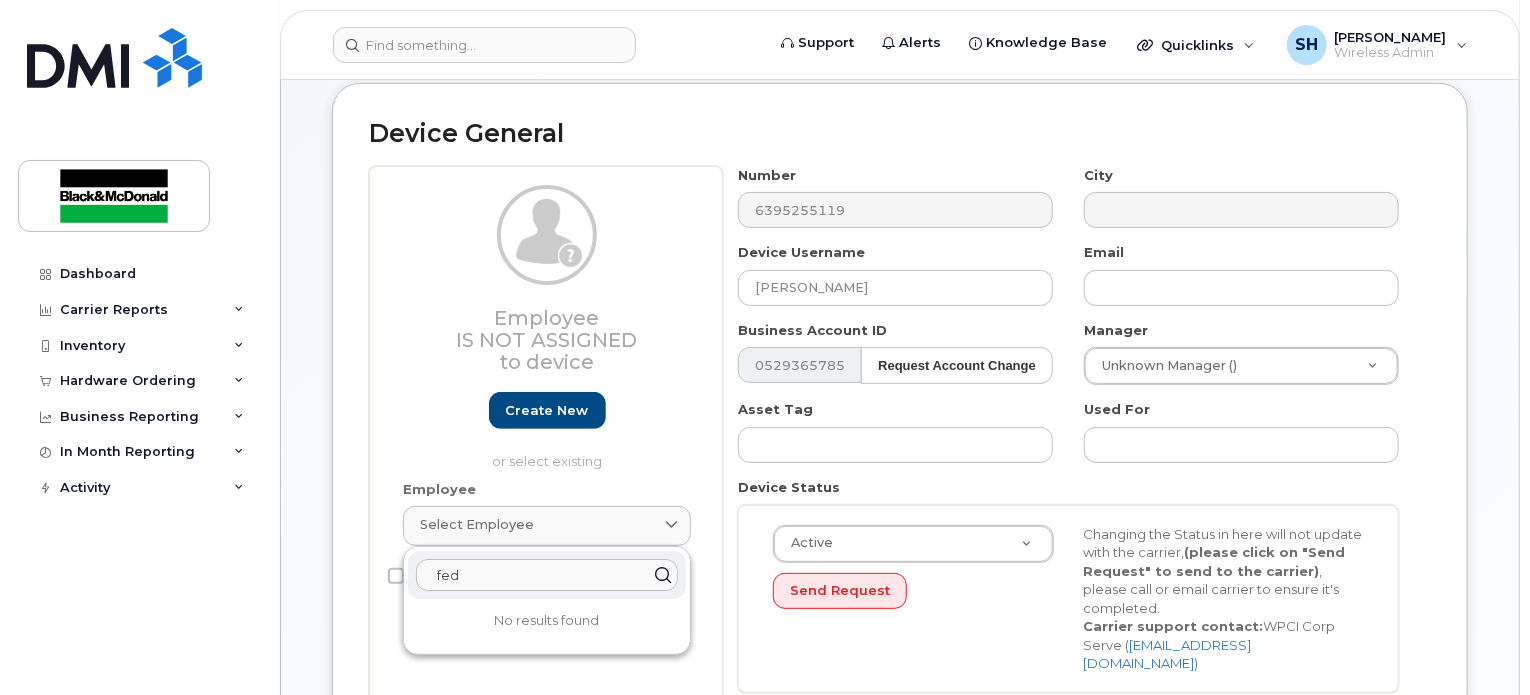 type on "fed" 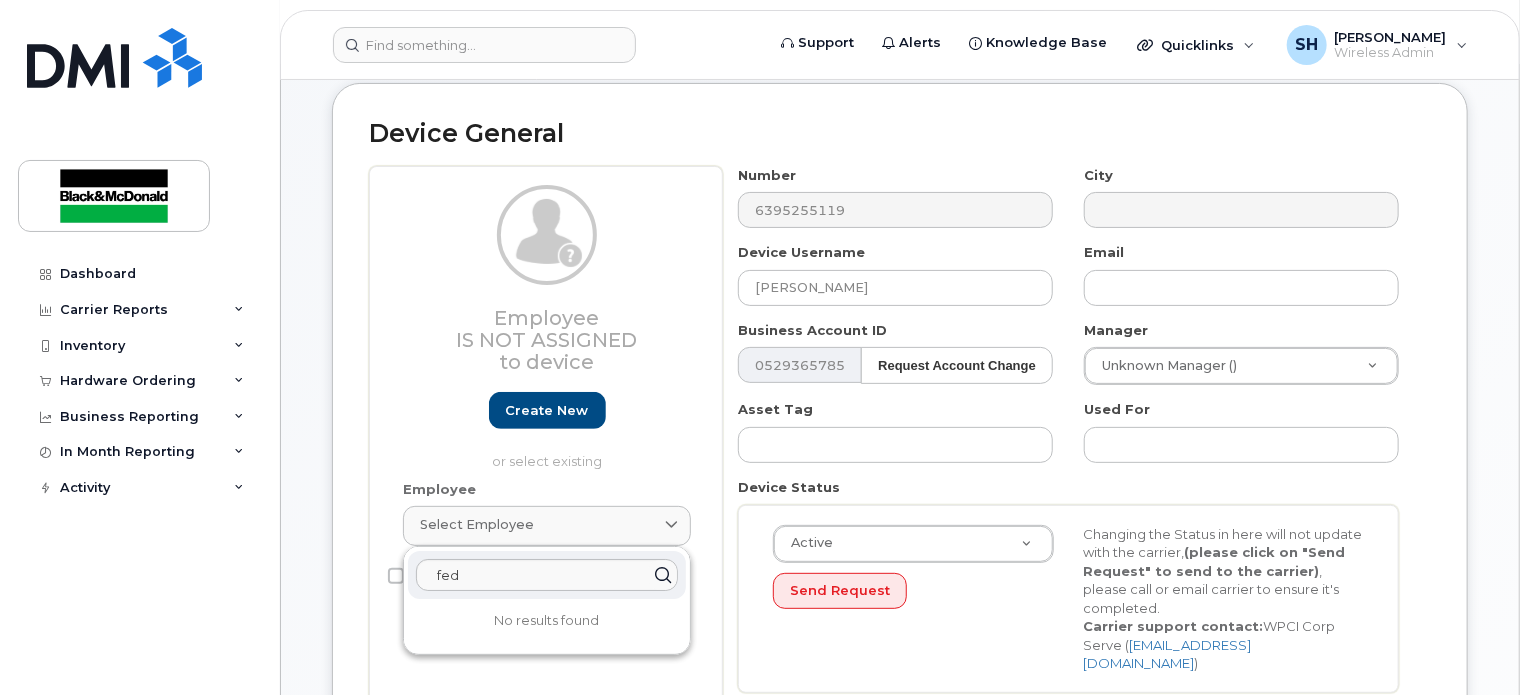 click on "Employee Is not assigned to device Create new or select existing" 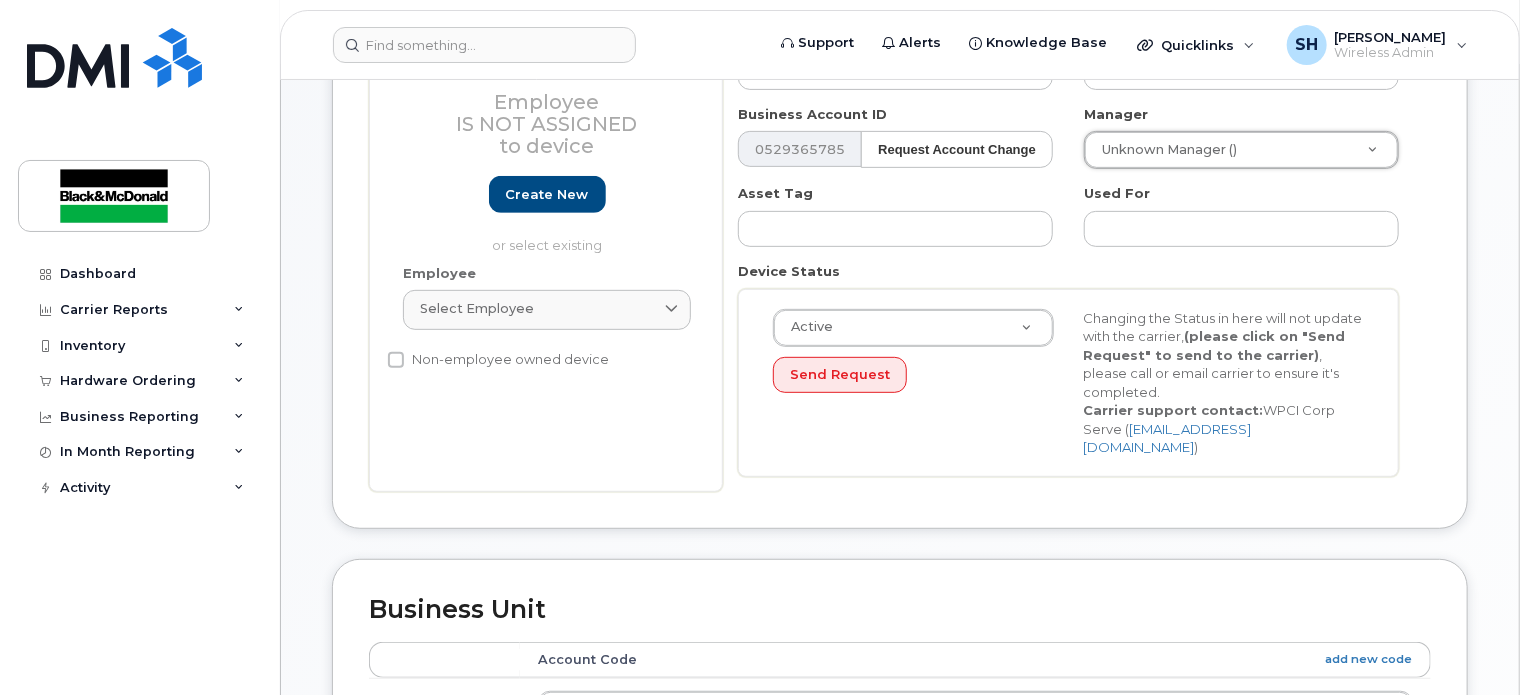 scroll, scrollTop: 300, scrollLeft: 0, axis: vertical 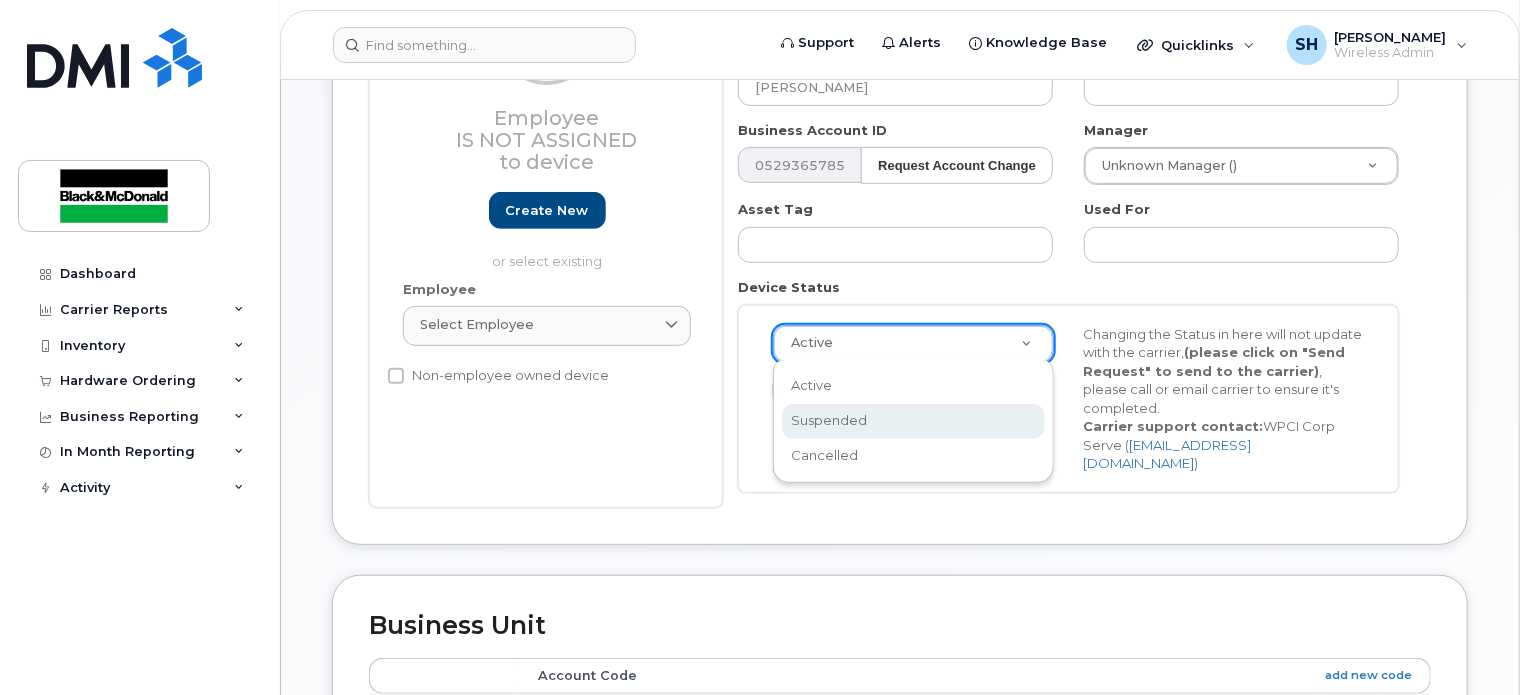 select on "suspended" 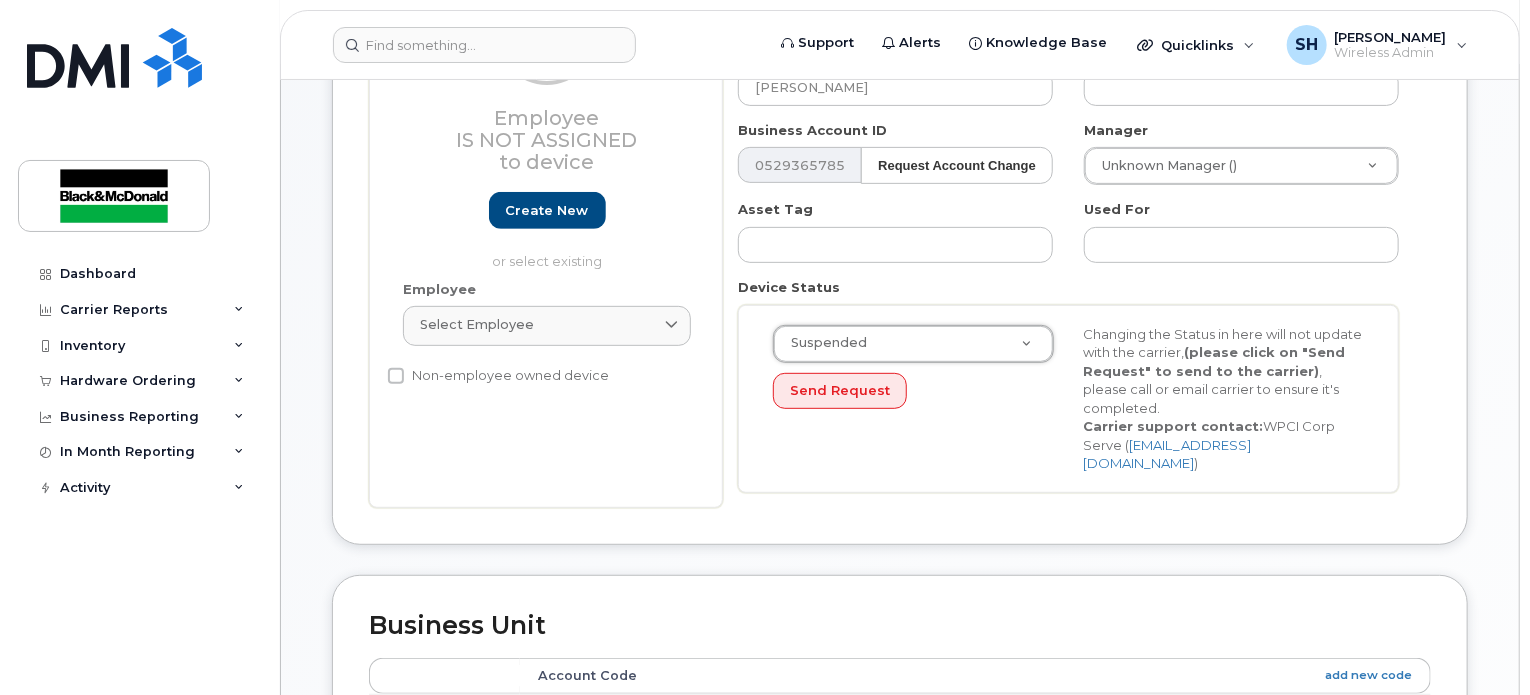 scroll, scrollTop: 0, scrollLeft: 0, axis: both 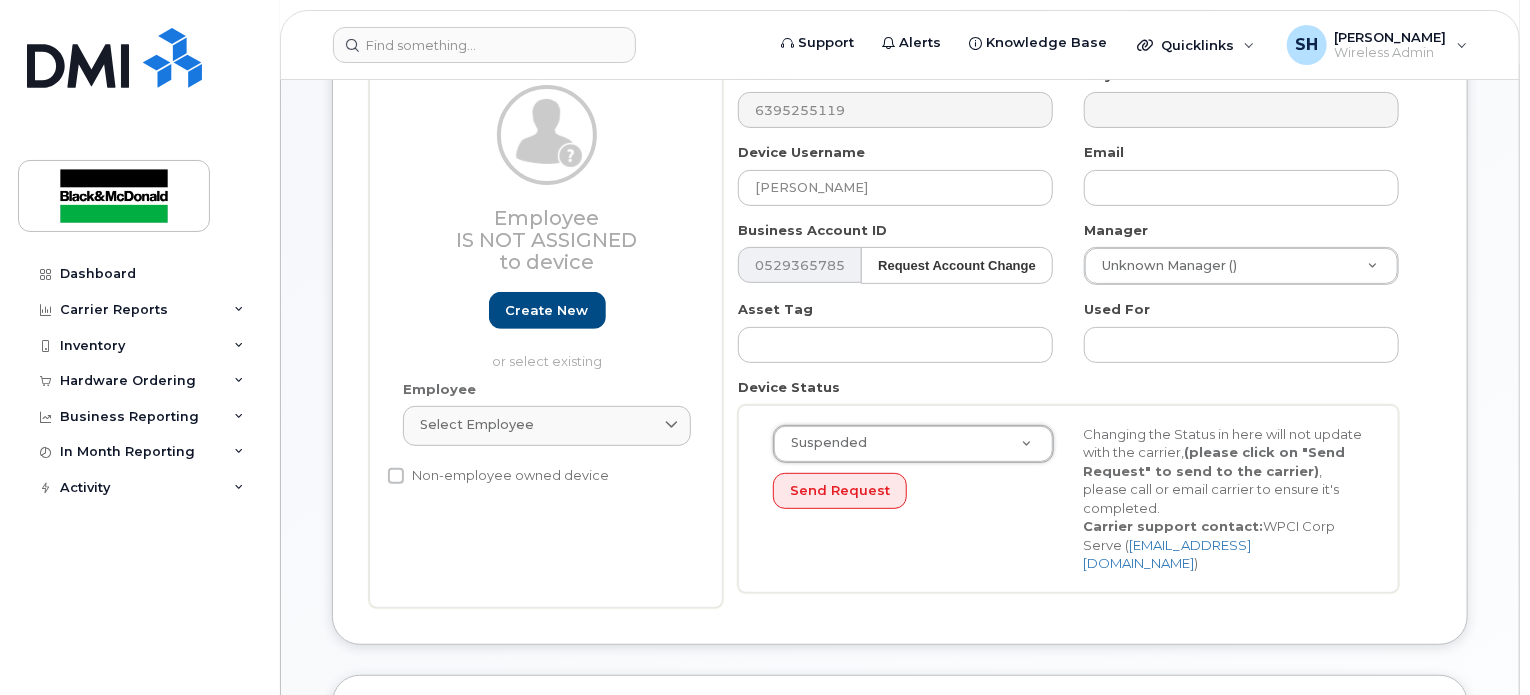 click on "Send Request" 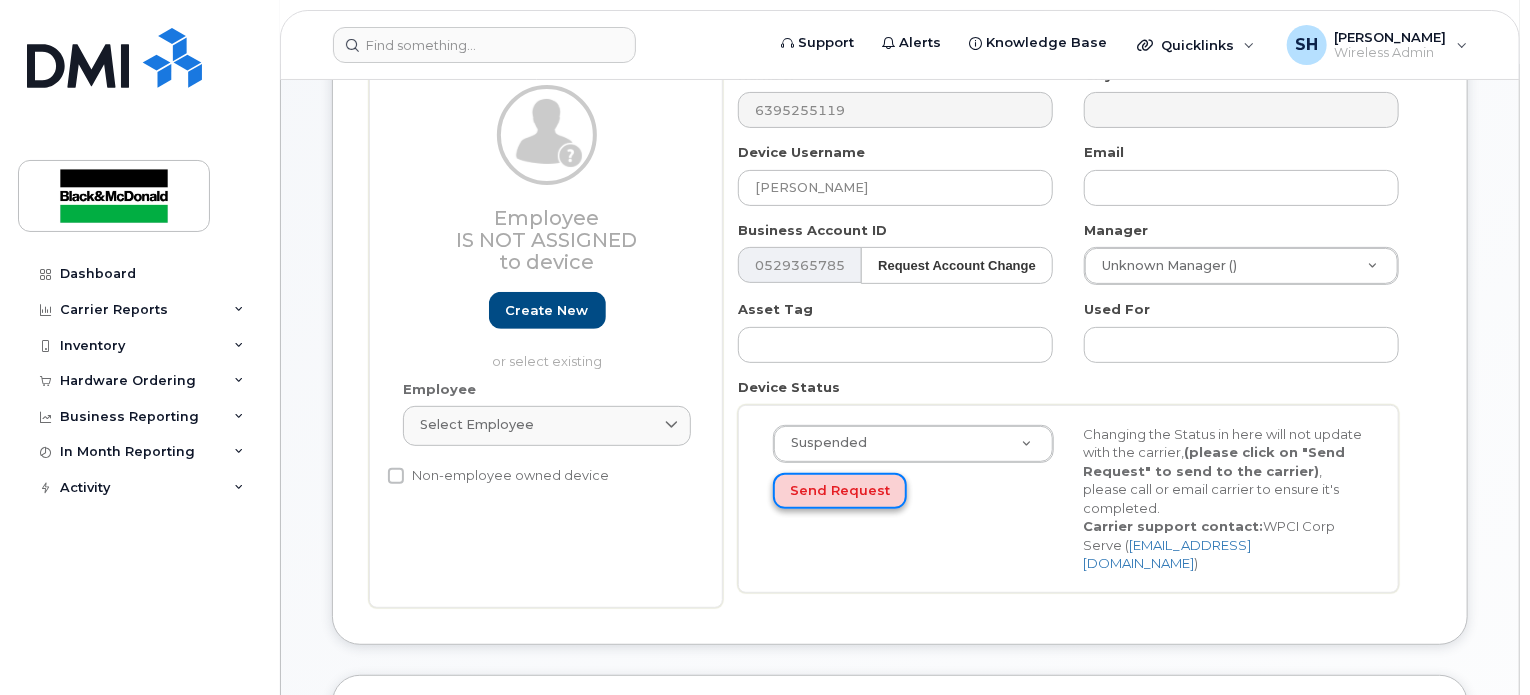 click on "Send Request" 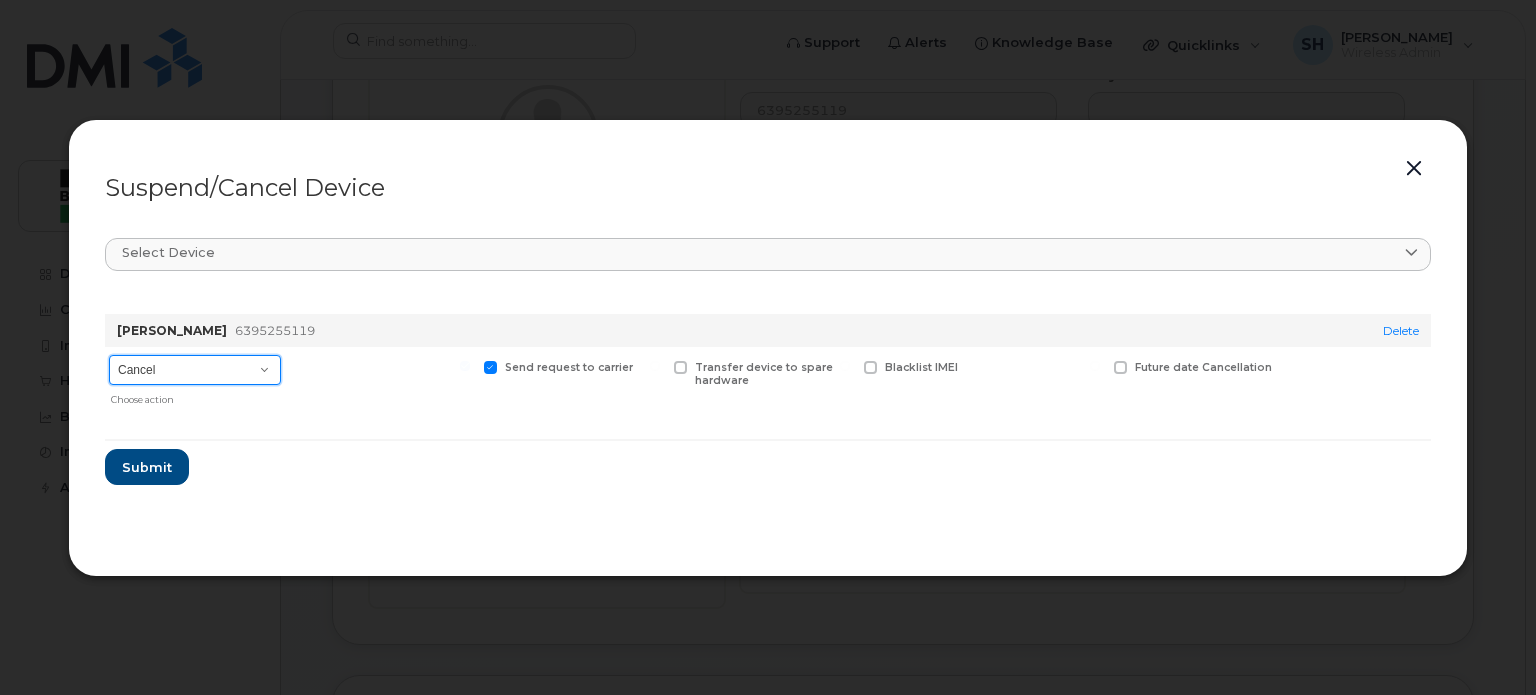 click on "Cancel Suspend - Extend Suspension Suspend - Reduced Rate Suspend - Full Rate Suspend - Lost Device/Stolen Reactivate" 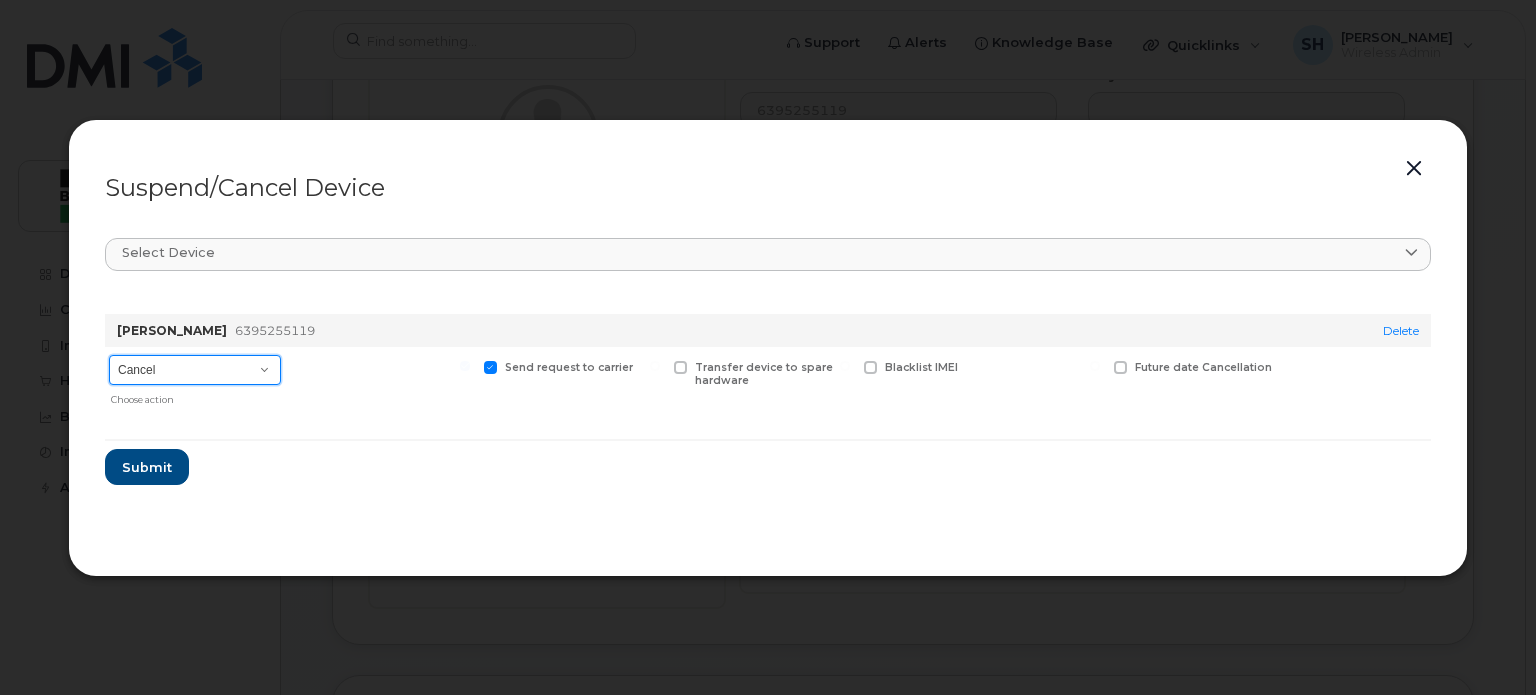 select on "[object Object]" 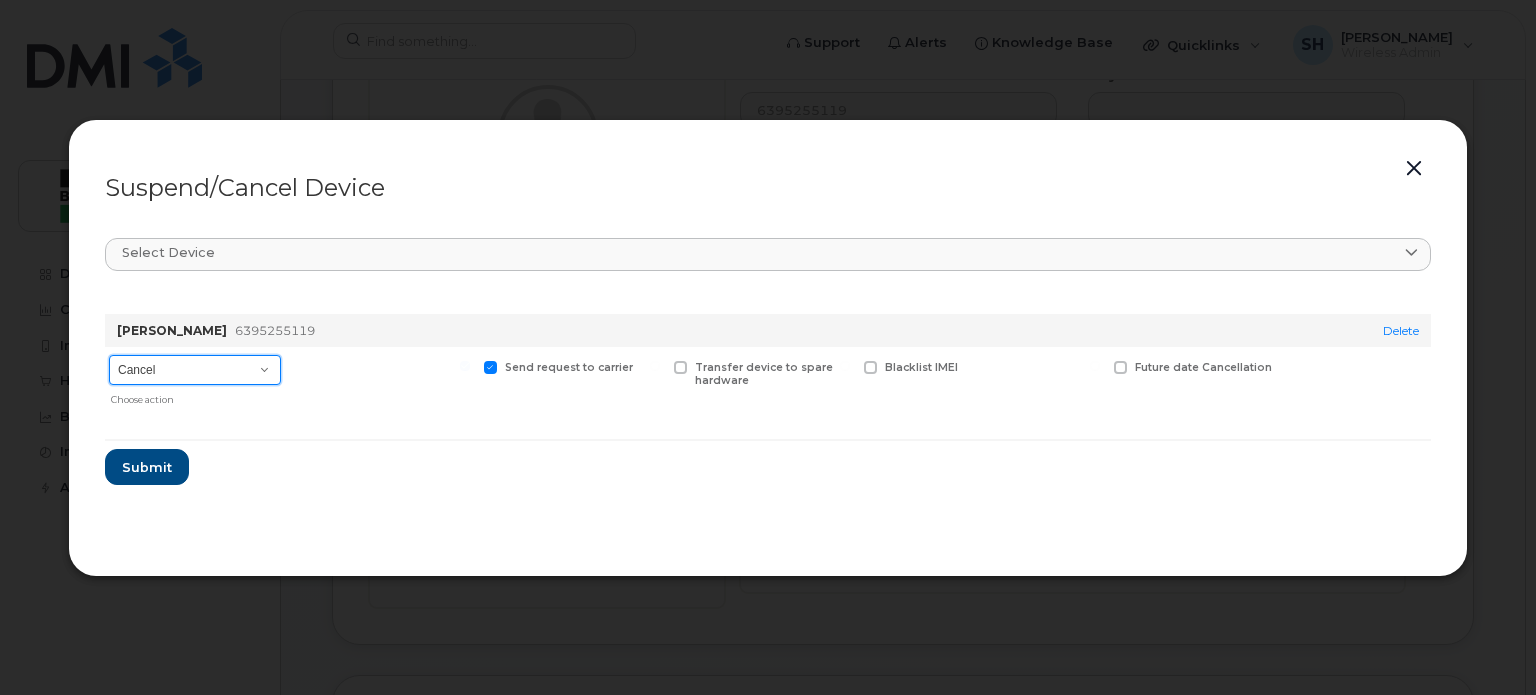 click on "Cancel Suspend - Extend Suspension Suspend - Reduced Rate Suspend - Full Rate Suspend - Lost Device/Stolen Reactivate" 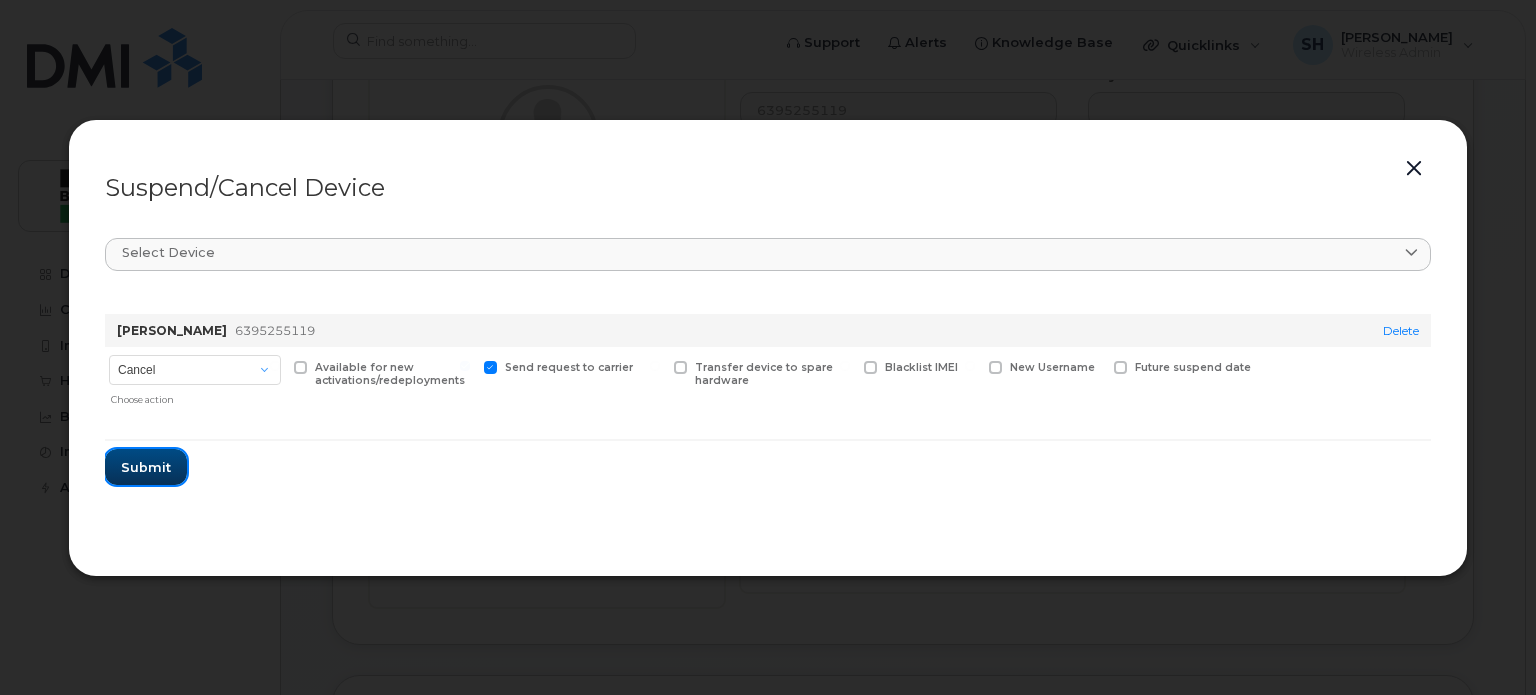 click on "Submit" 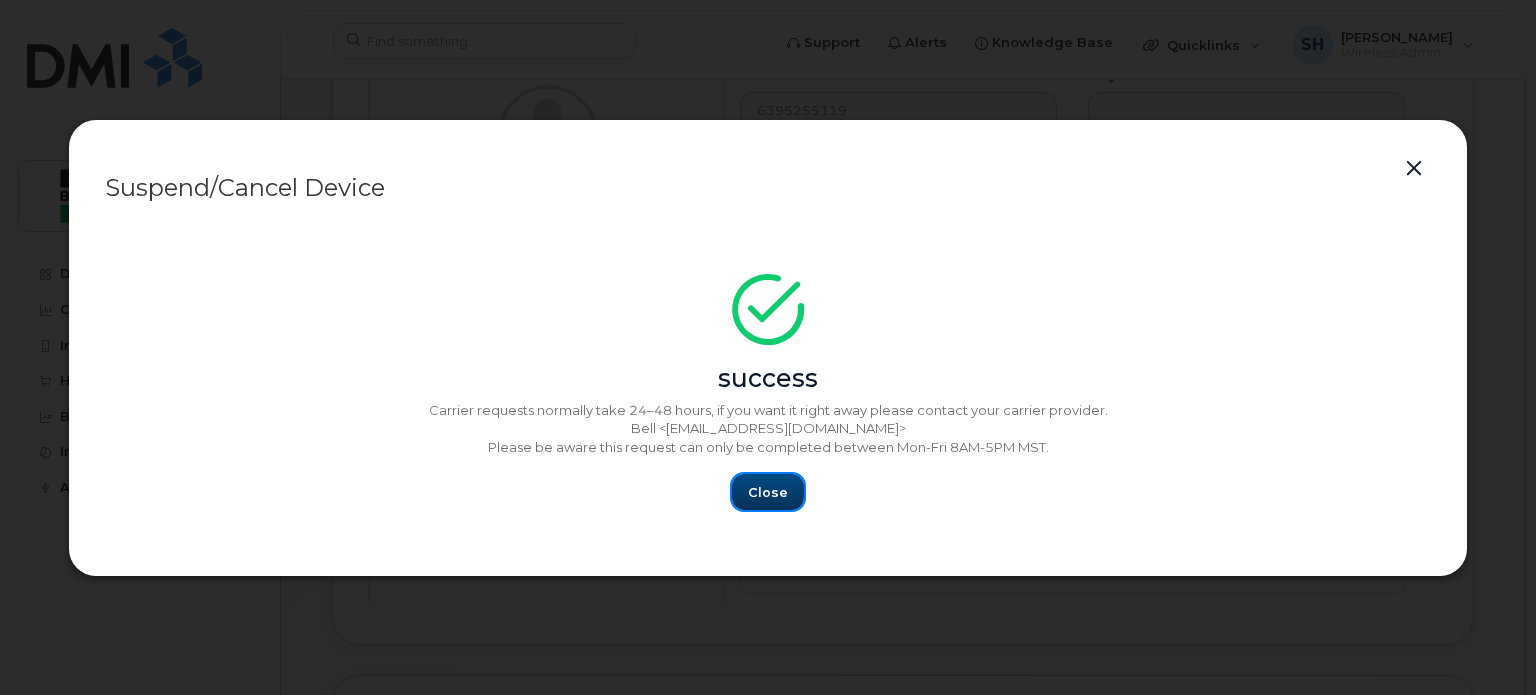 click on "Close" 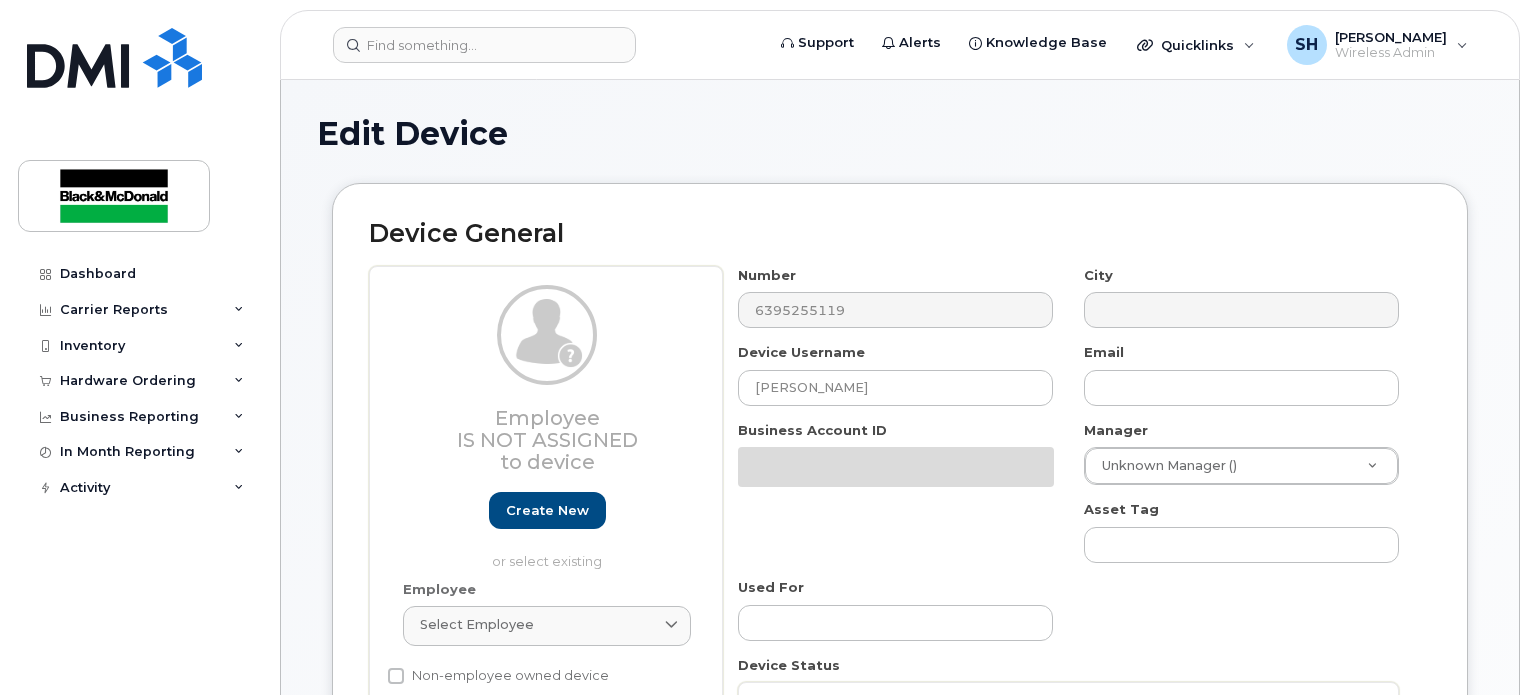 select on "91426" 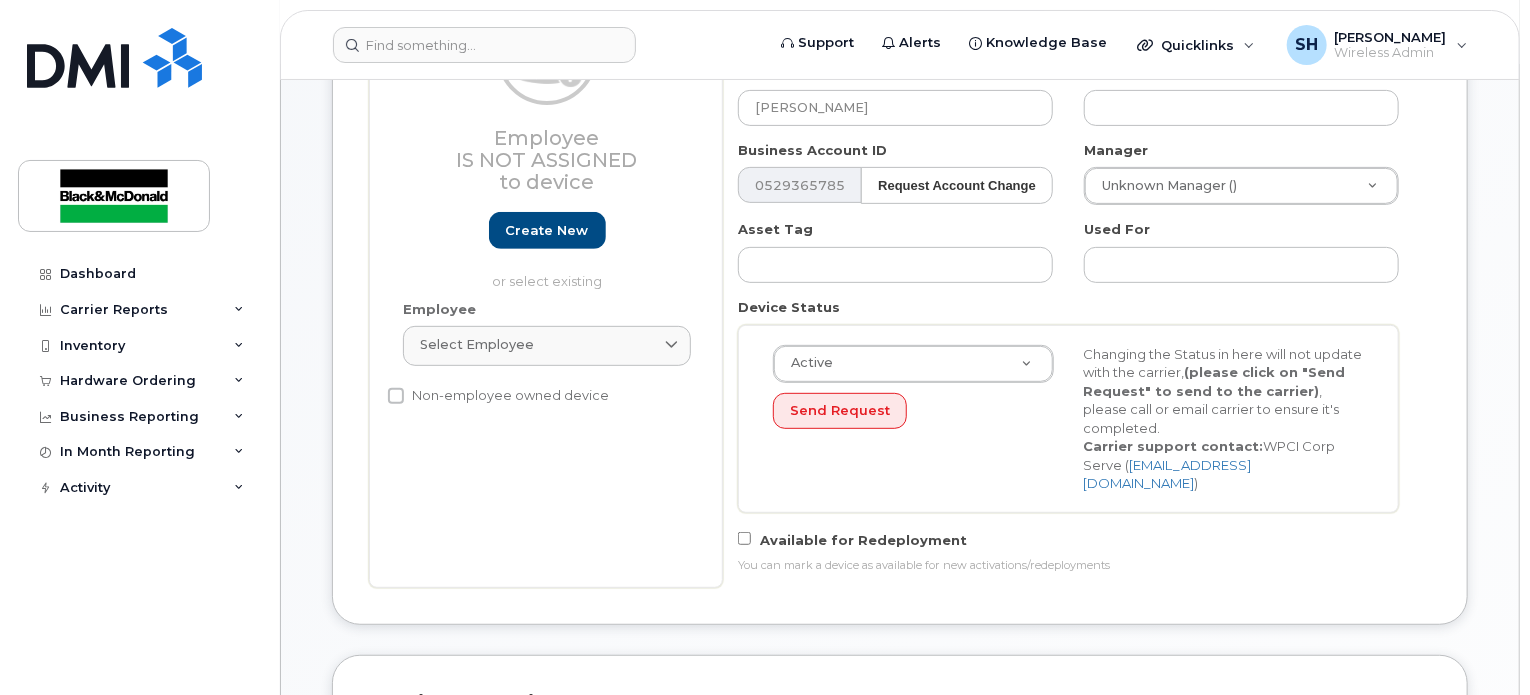 scroll, scrollTop: 200, scrollLeft: 0, axis: vertical 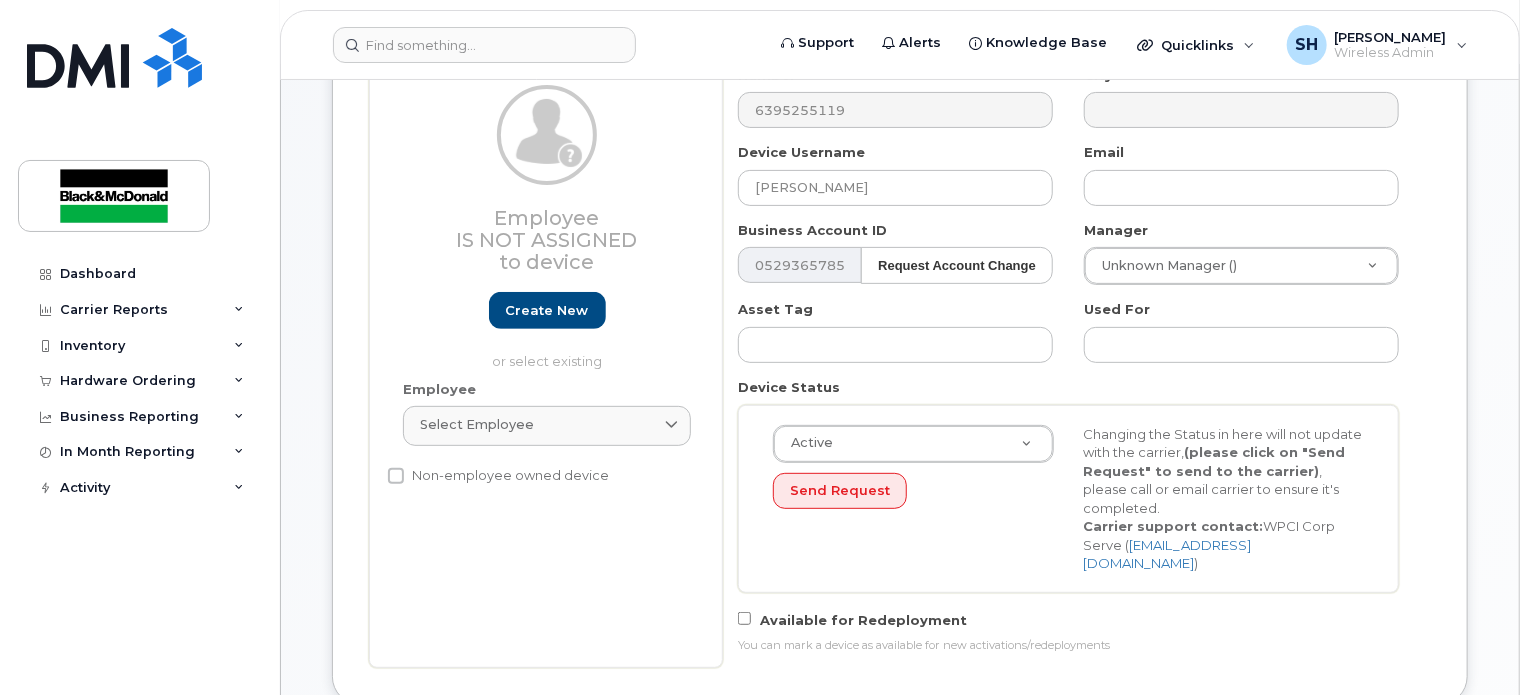 click on "Active                                     Active
Suspended
Cancelled
Send Request" 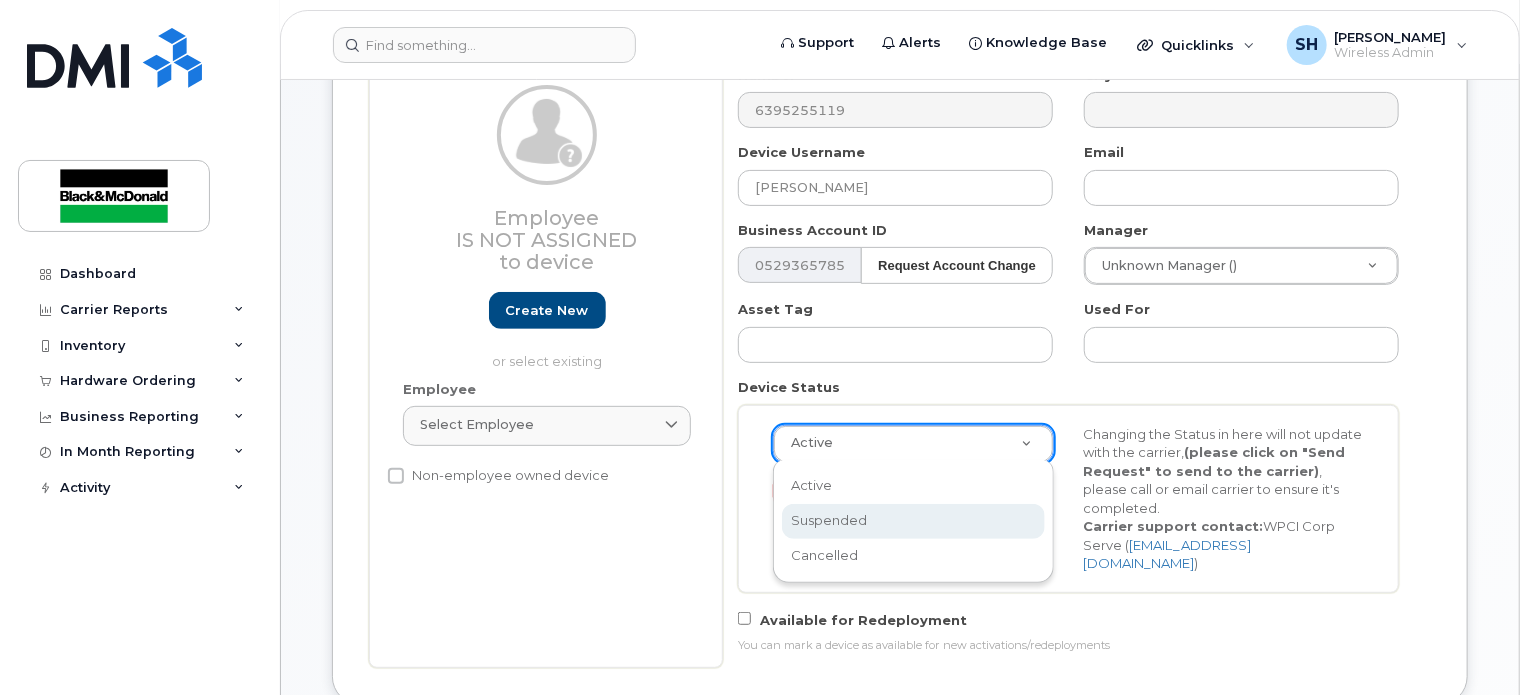 select on "suspended" 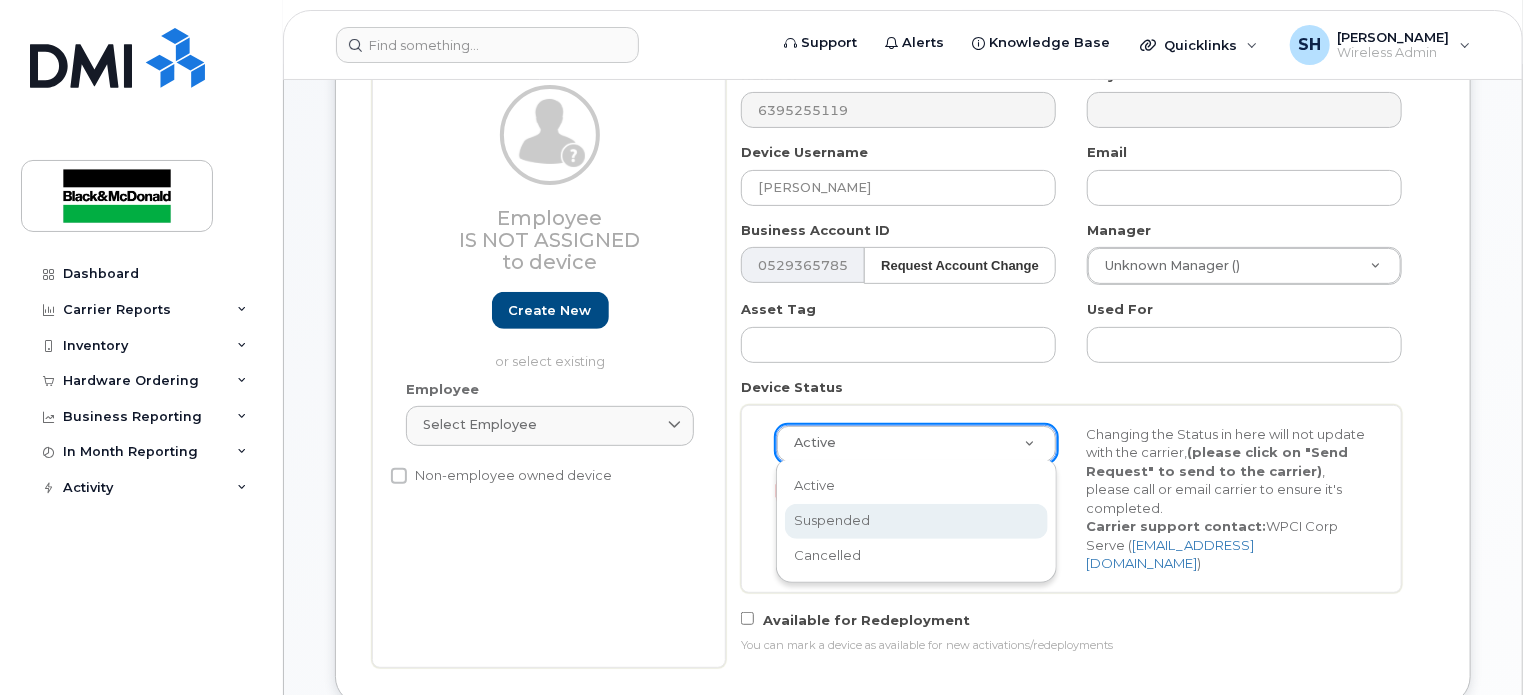 scroll, scrollTop: 0, scrollLeft: 0, axis: both 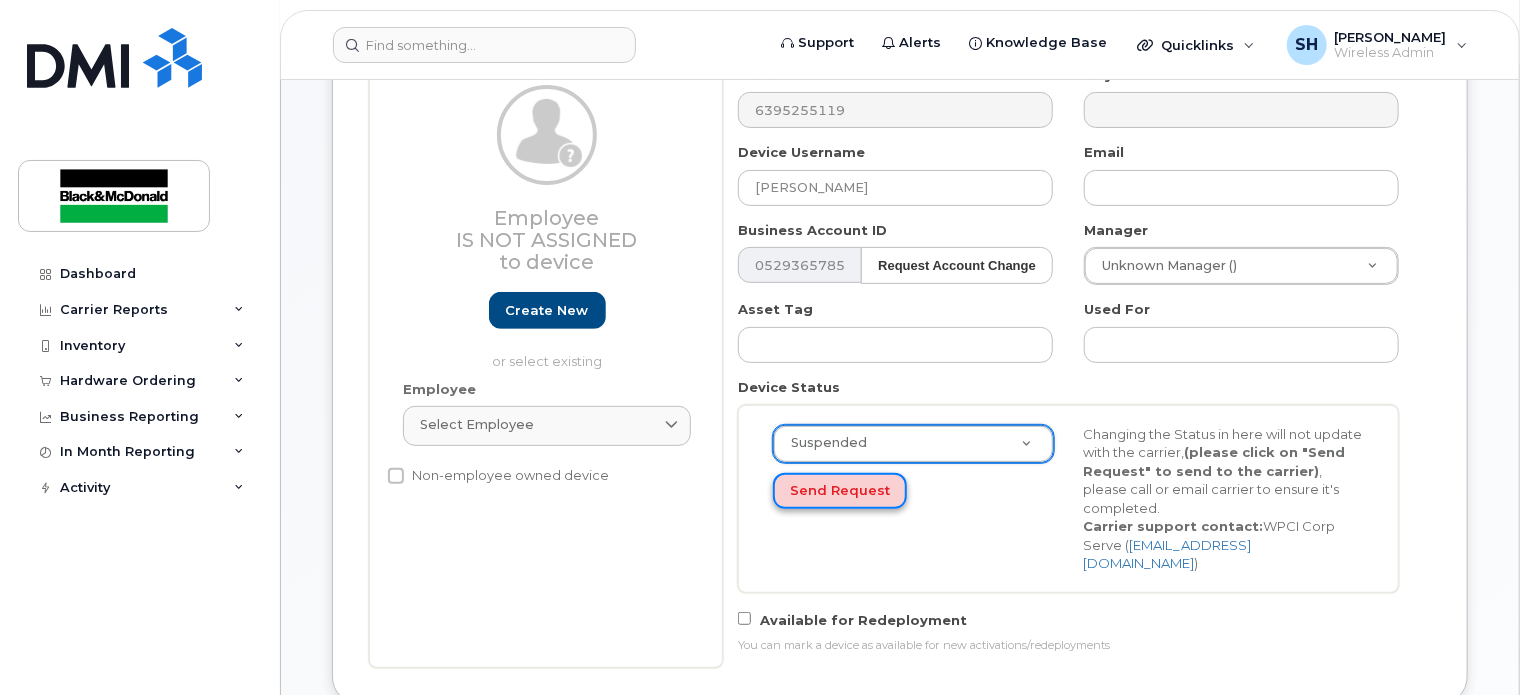 click on "Send Request" 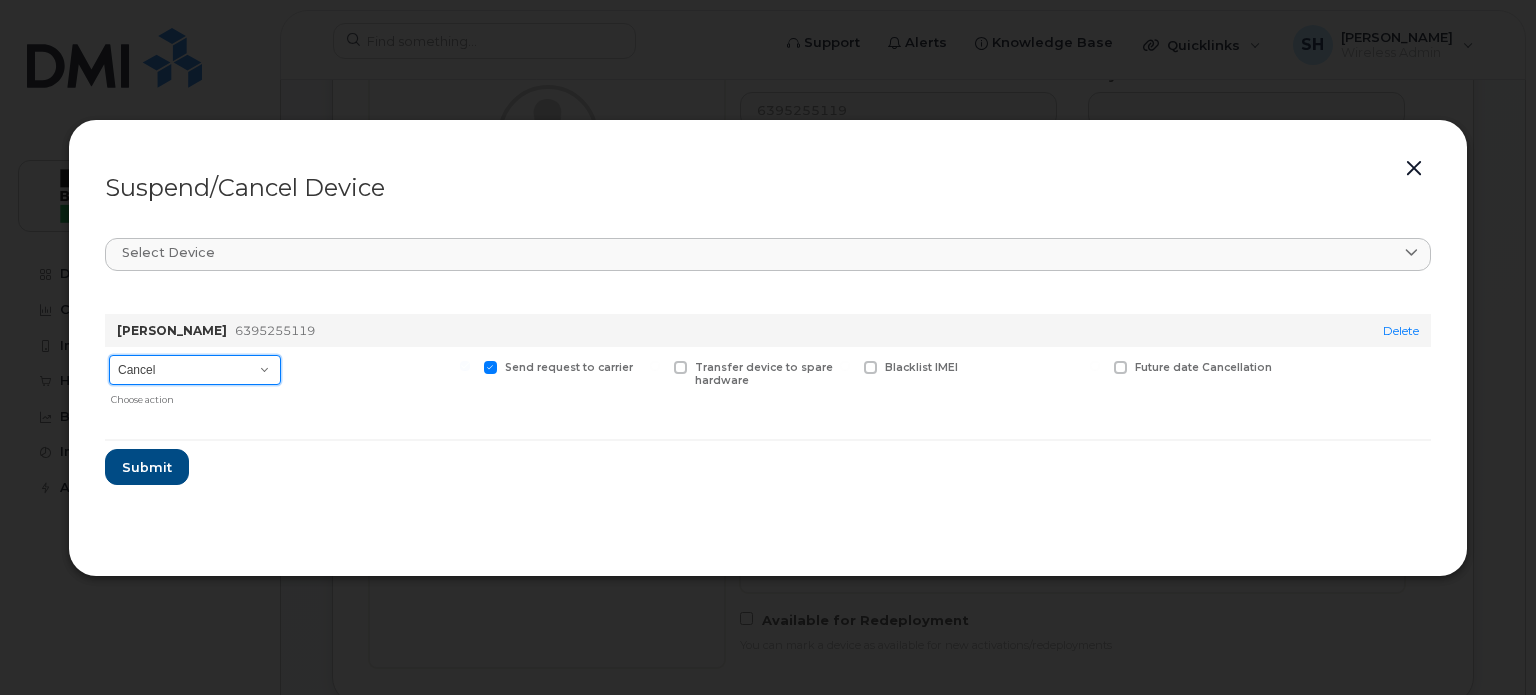 click on "Cancel Suspend - Extend Suspension Suspend - Reduced Rate Suspend - Full Rate Suspend - Lost Device/Stolen Reactivate" 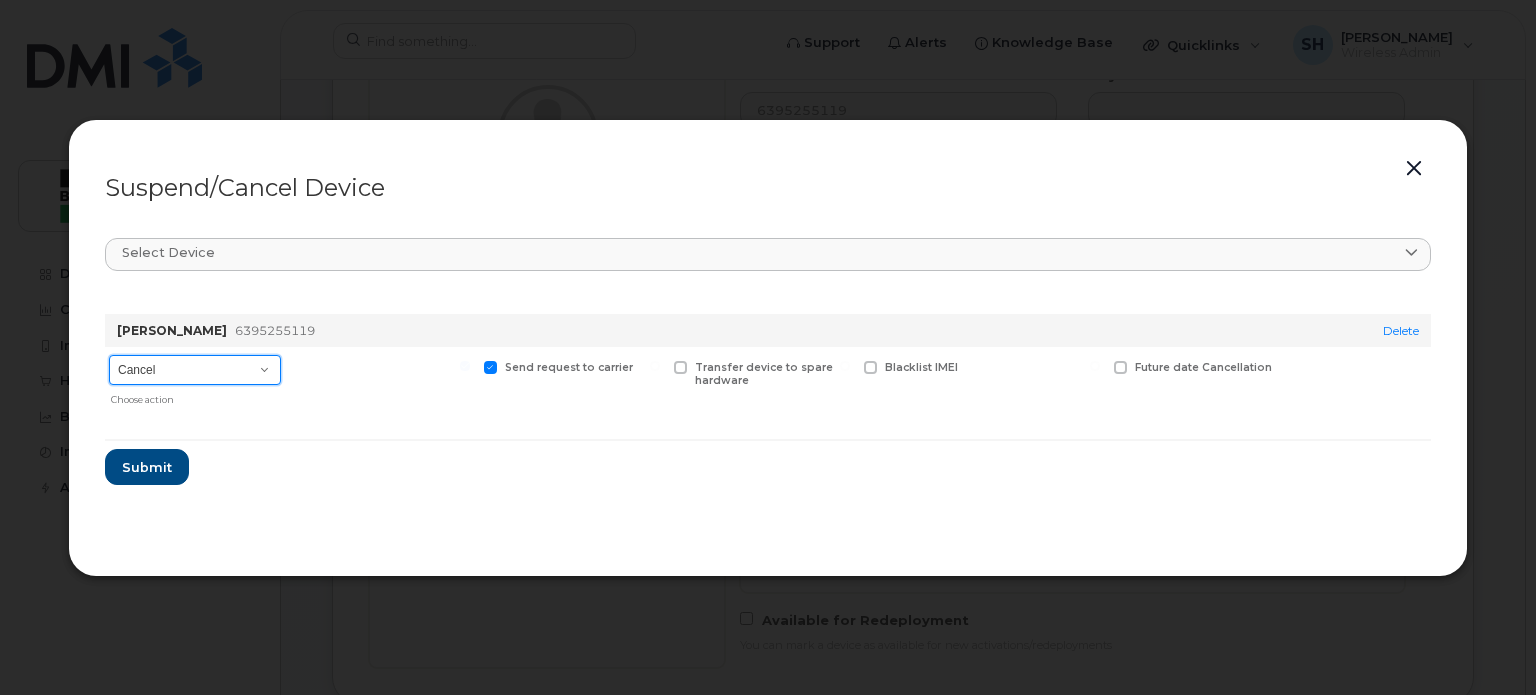 select on "[object Object]" 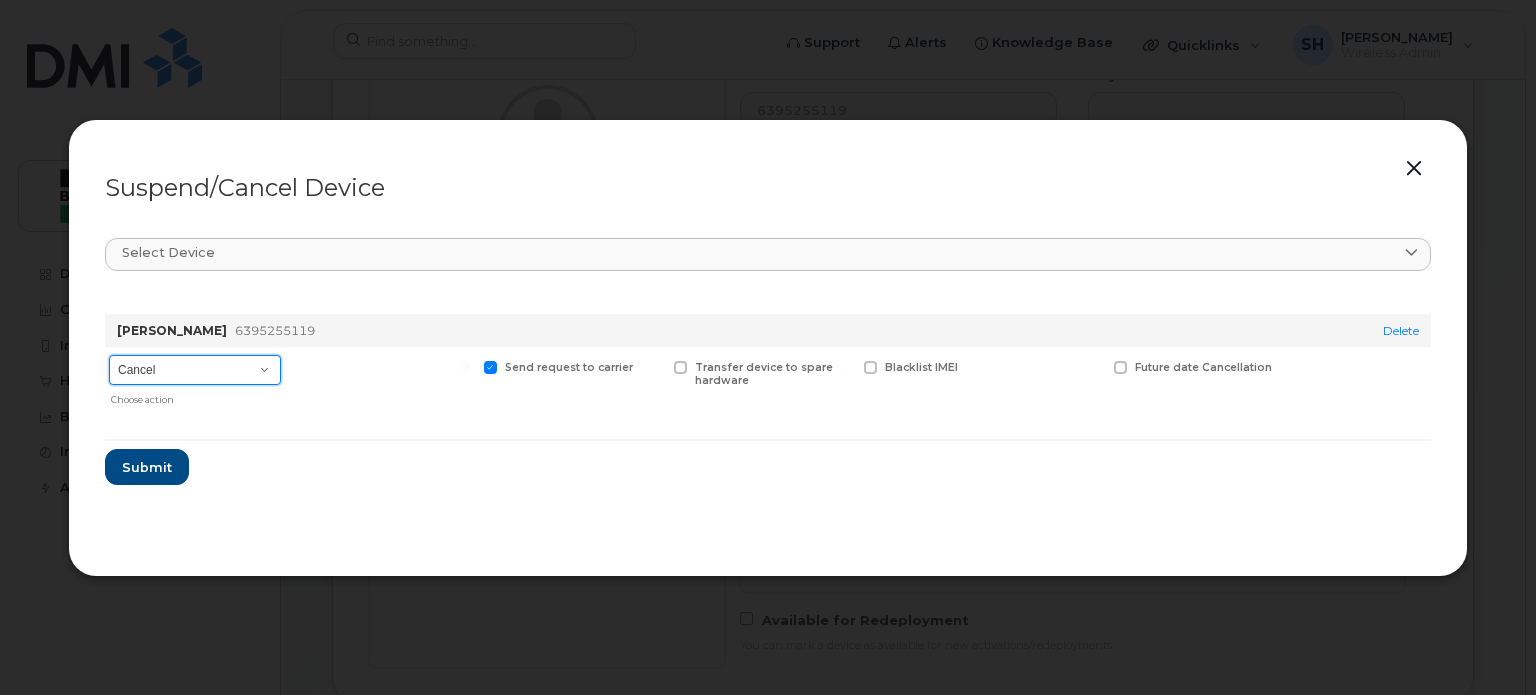 click on "Cancel Suspend - Extend Suspension Suspend - Reduced Rate Suspend - Full Rate Suspend - Lost Device/Stolen Reactivate" 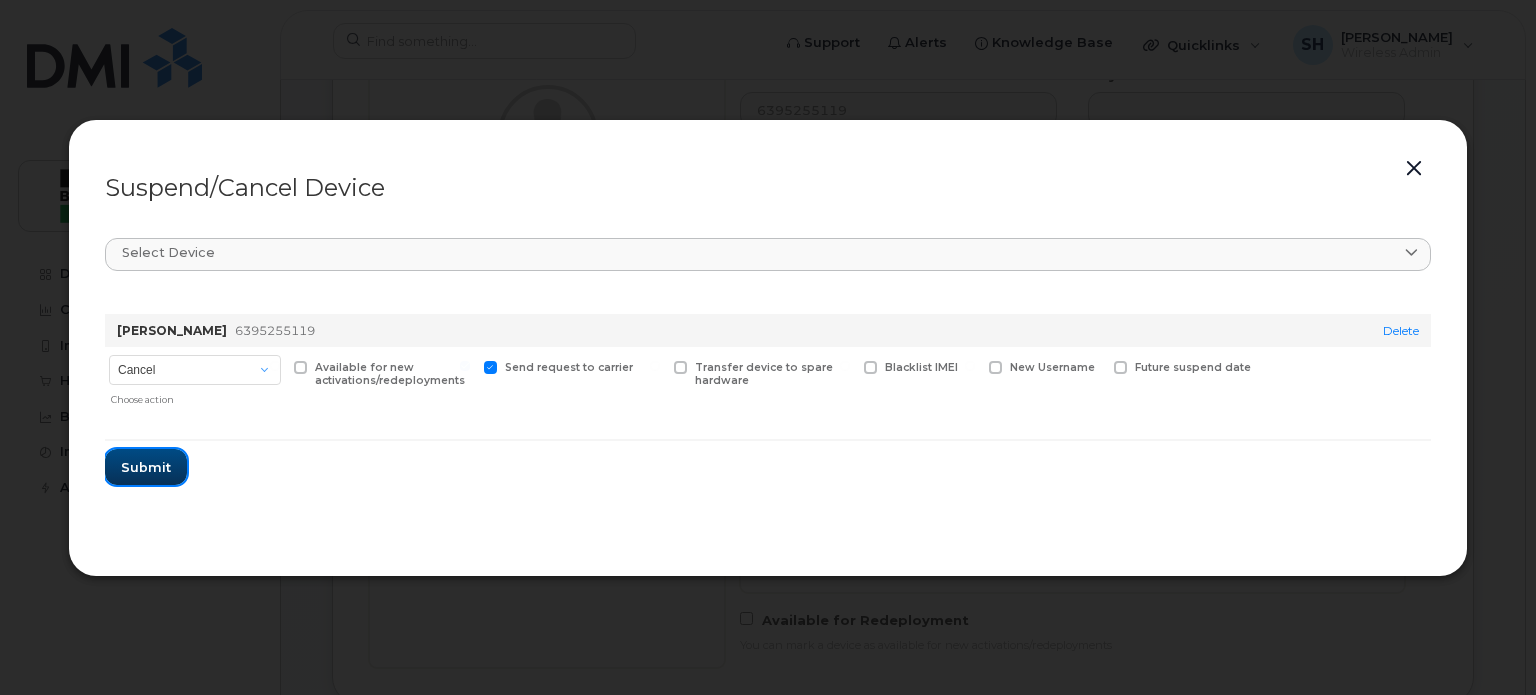 click on "Submit" 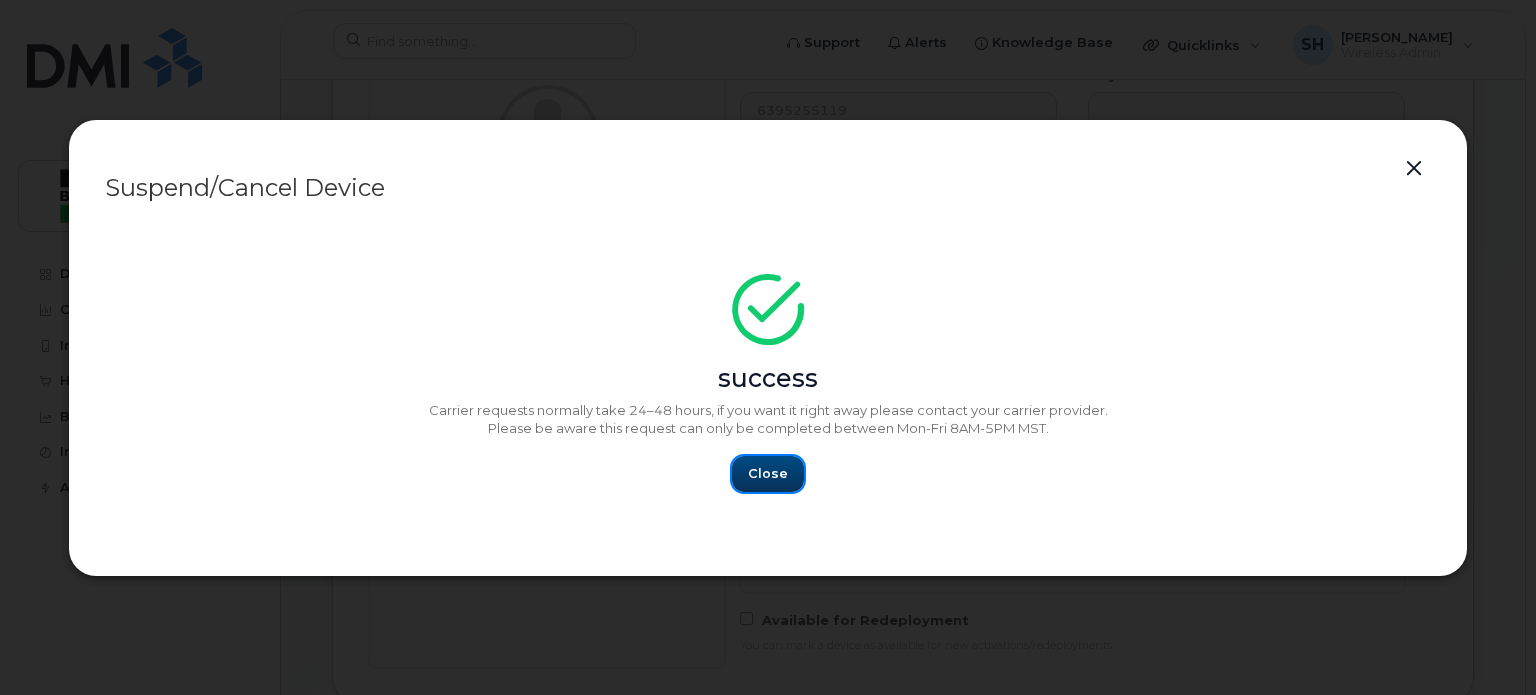 click on "Close" 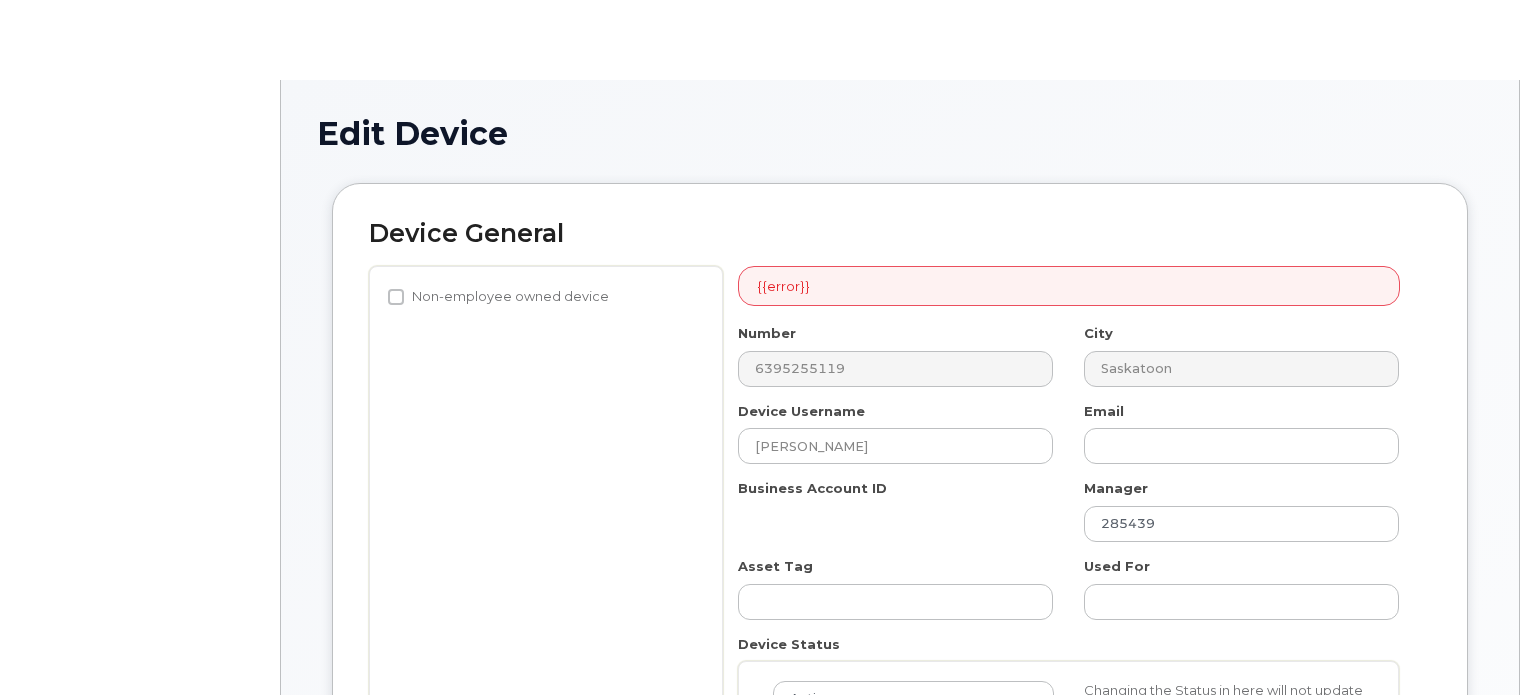 scroll, scrollTop: 0, scrollLeft: 0, axis: both 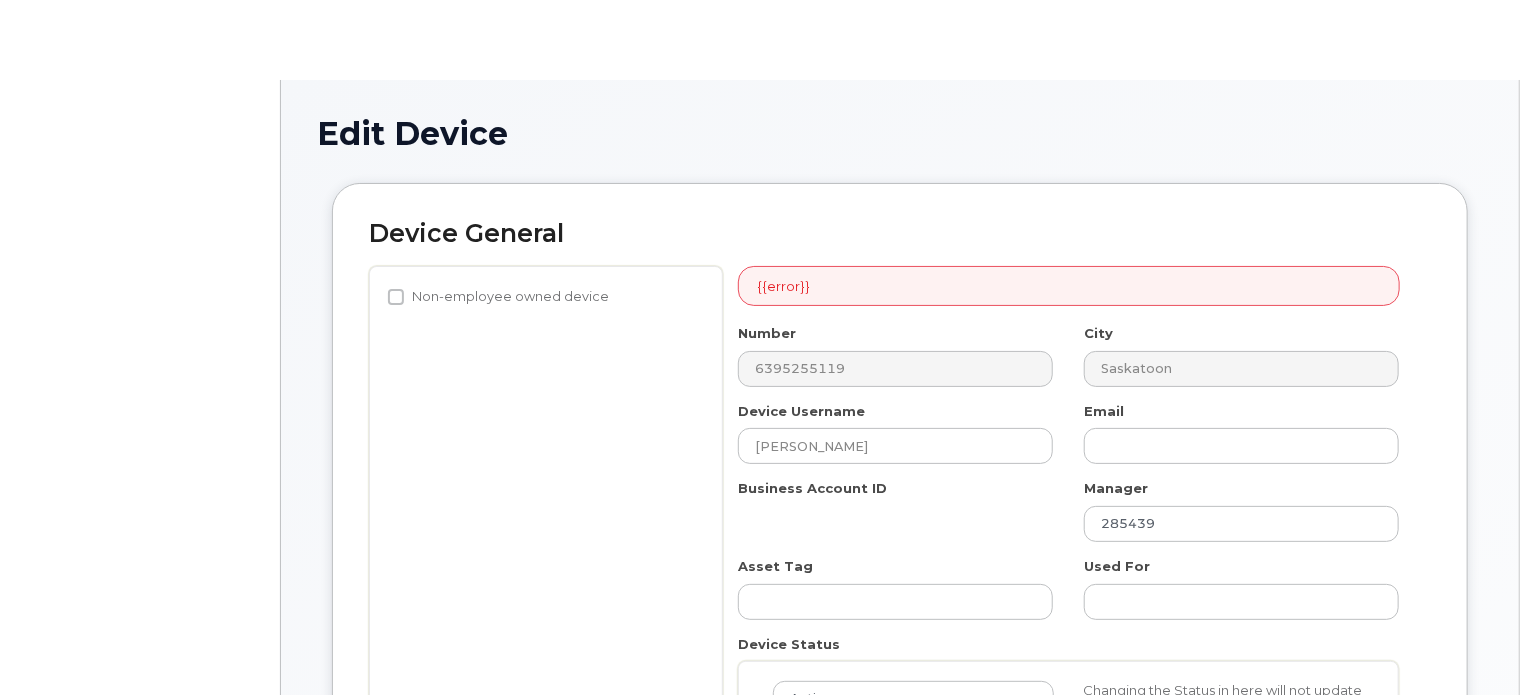 type 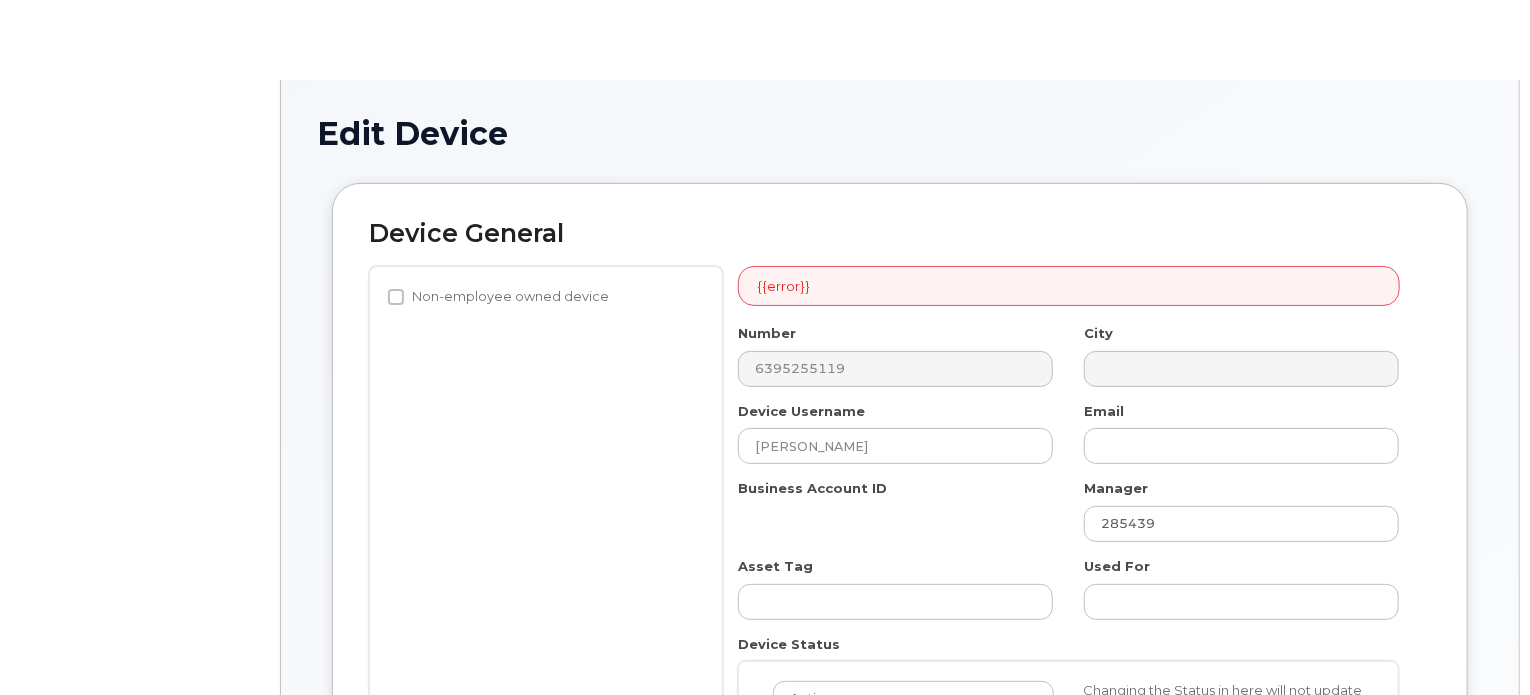 select on "91426" 